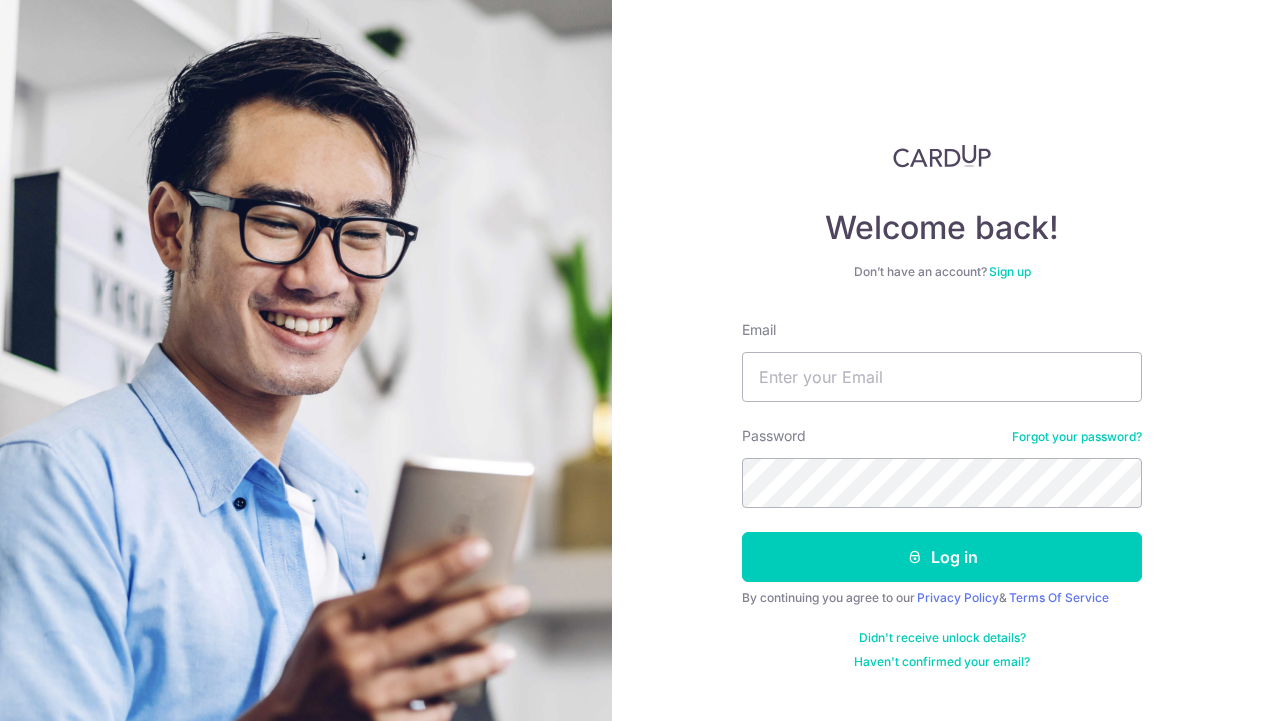 scroll, scrollTop: 0, scrollLeft: 0, axis: both 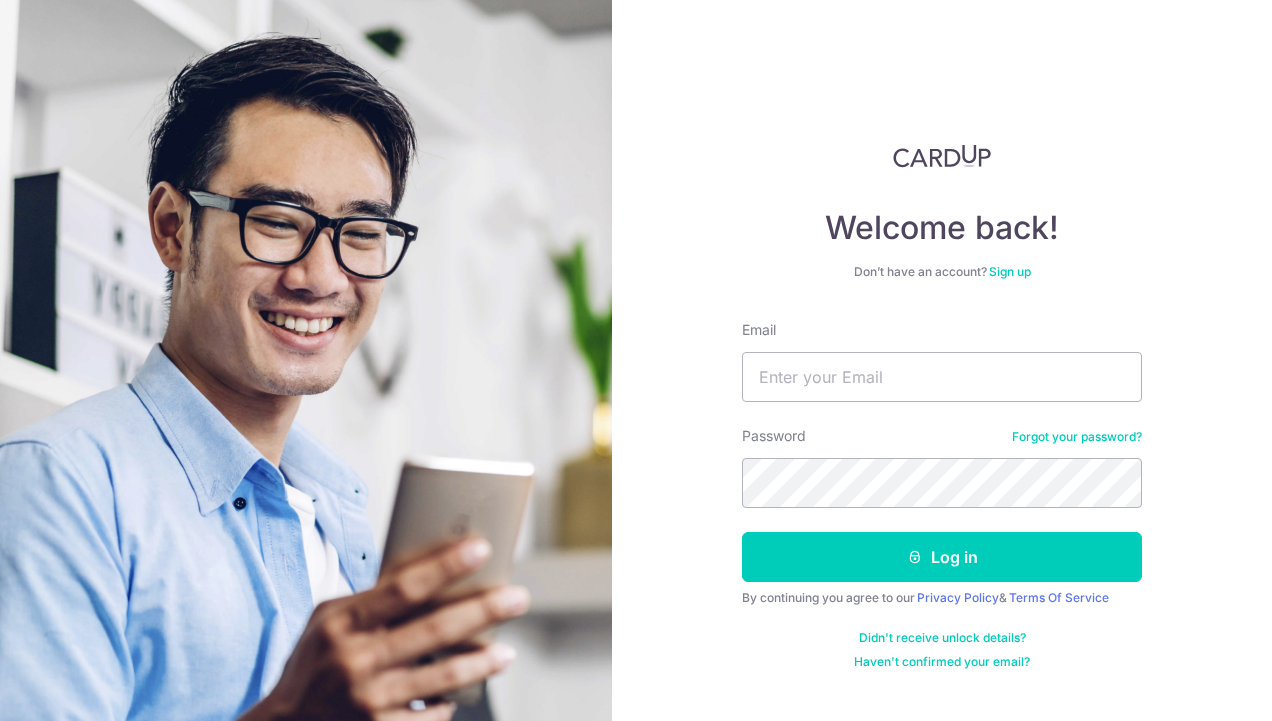 click 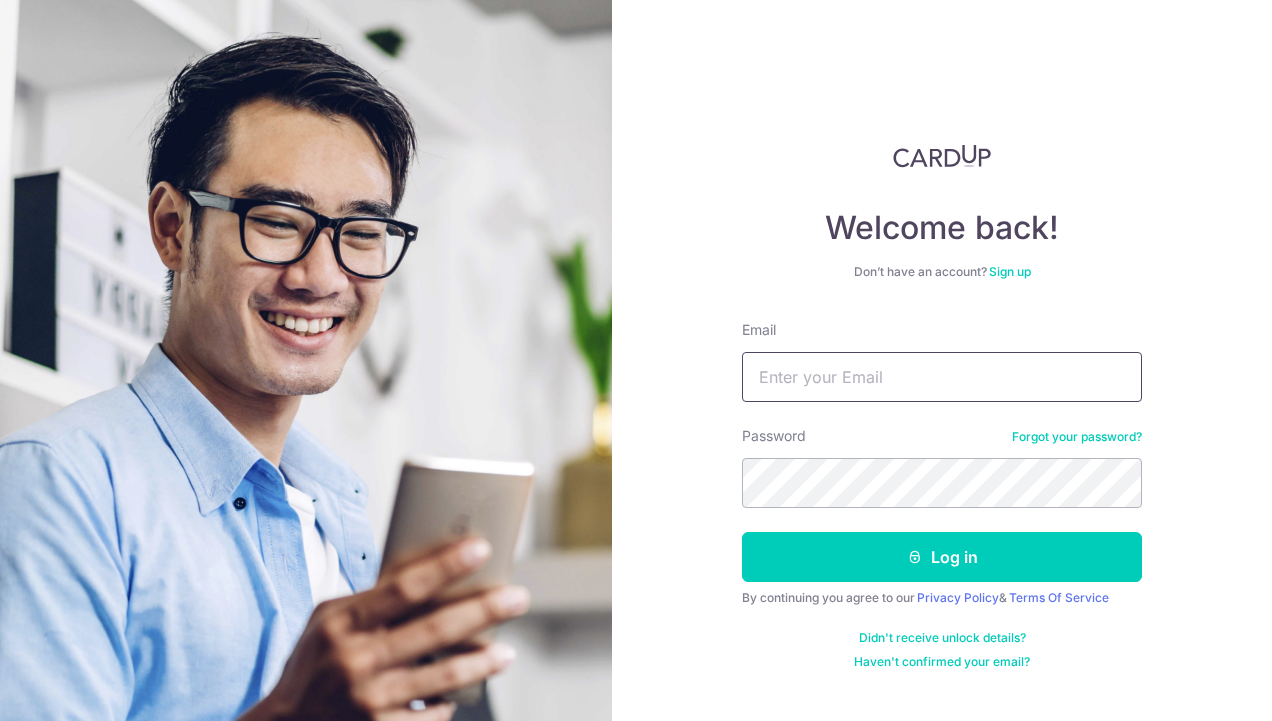 type on "lst_1982@outlook.com" 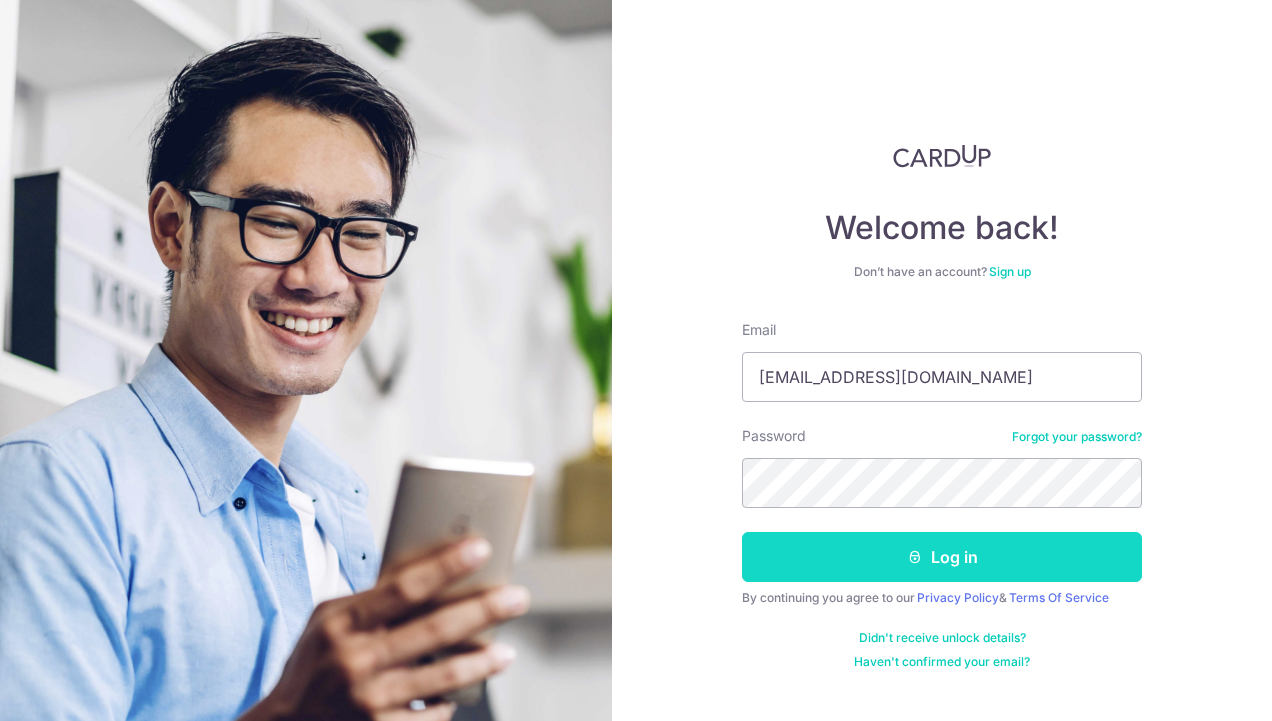 click on "Log in" at bounding box center [942, 557] 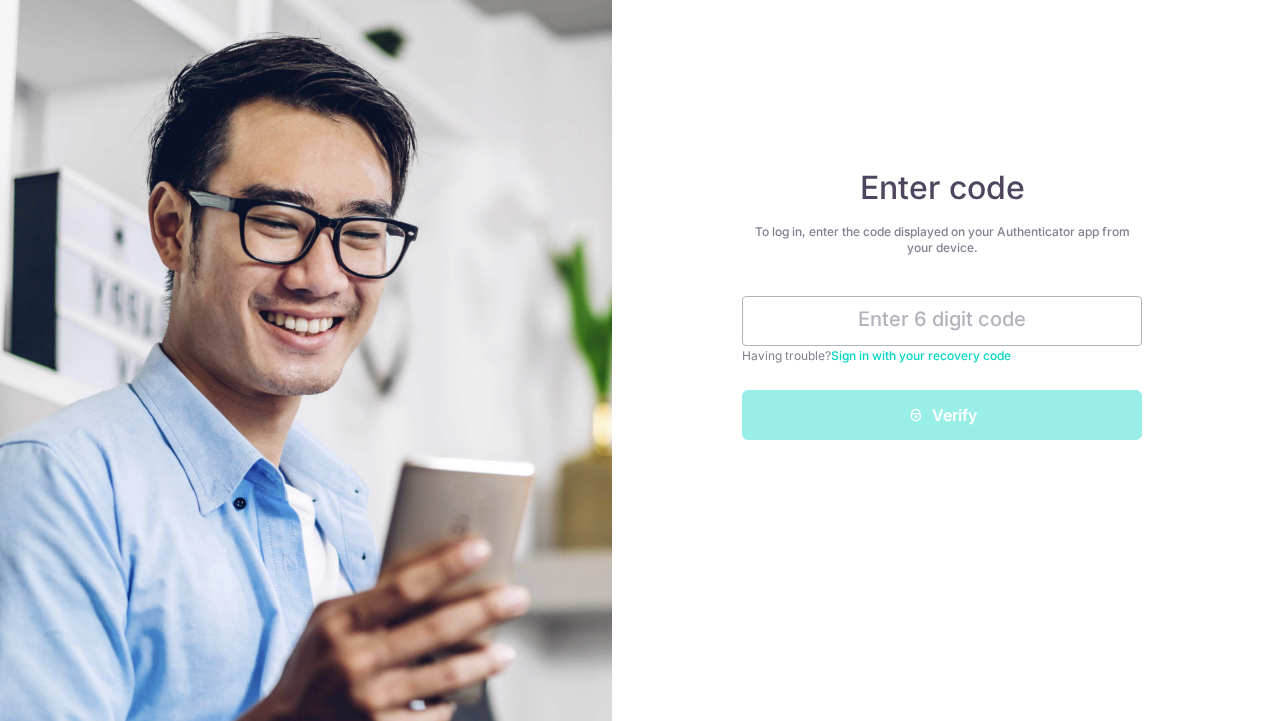scroll, scrollTop: 0, scrollLeft: 0, axis: both 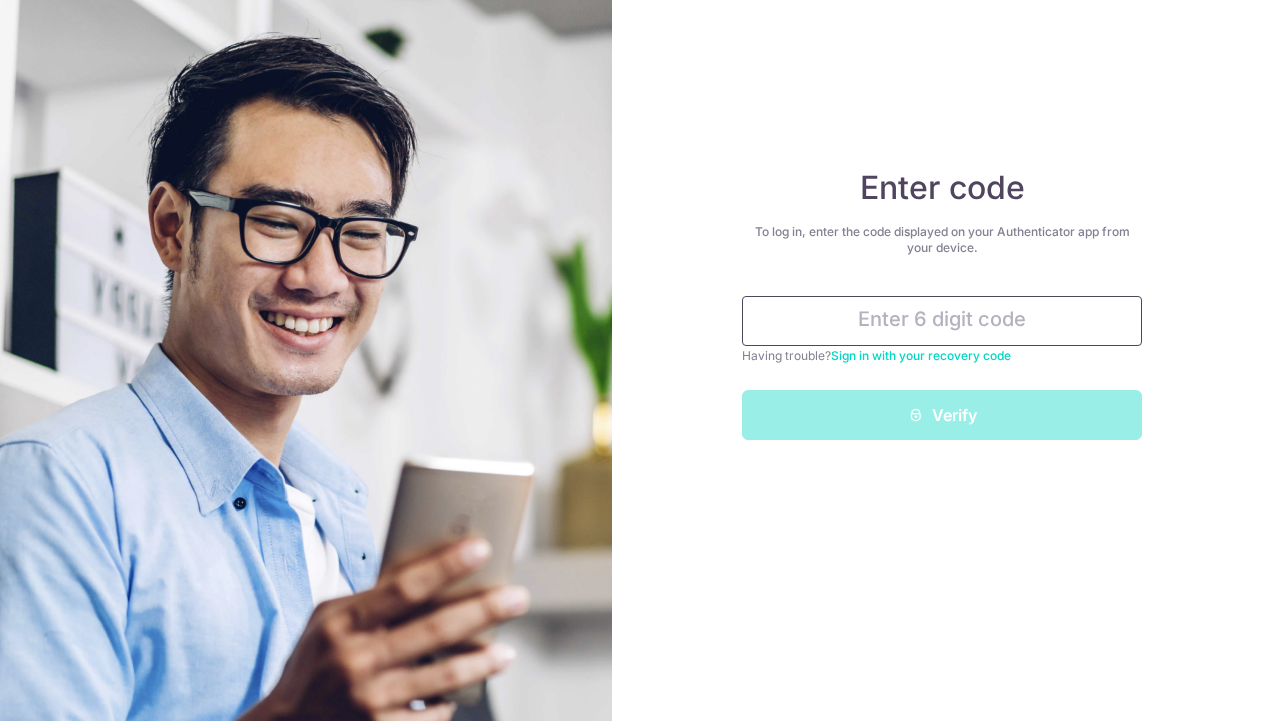 click at bounding box center [942, 321] 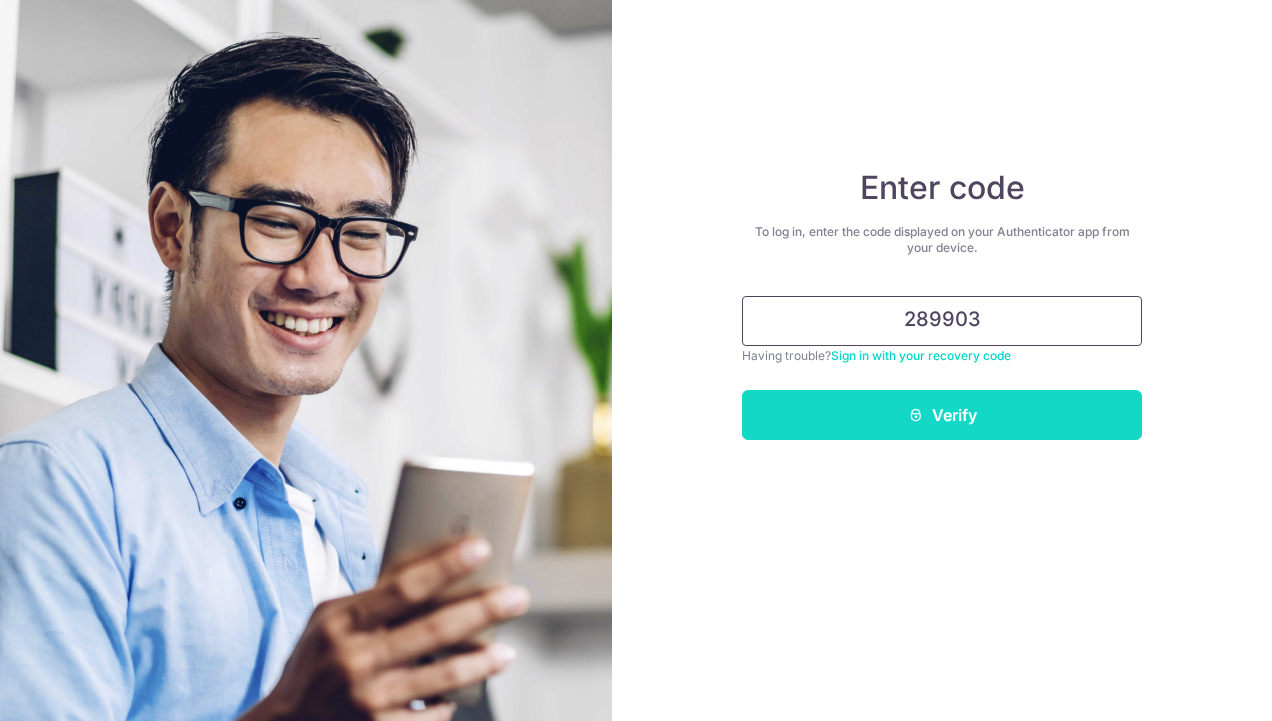 type on "289903" 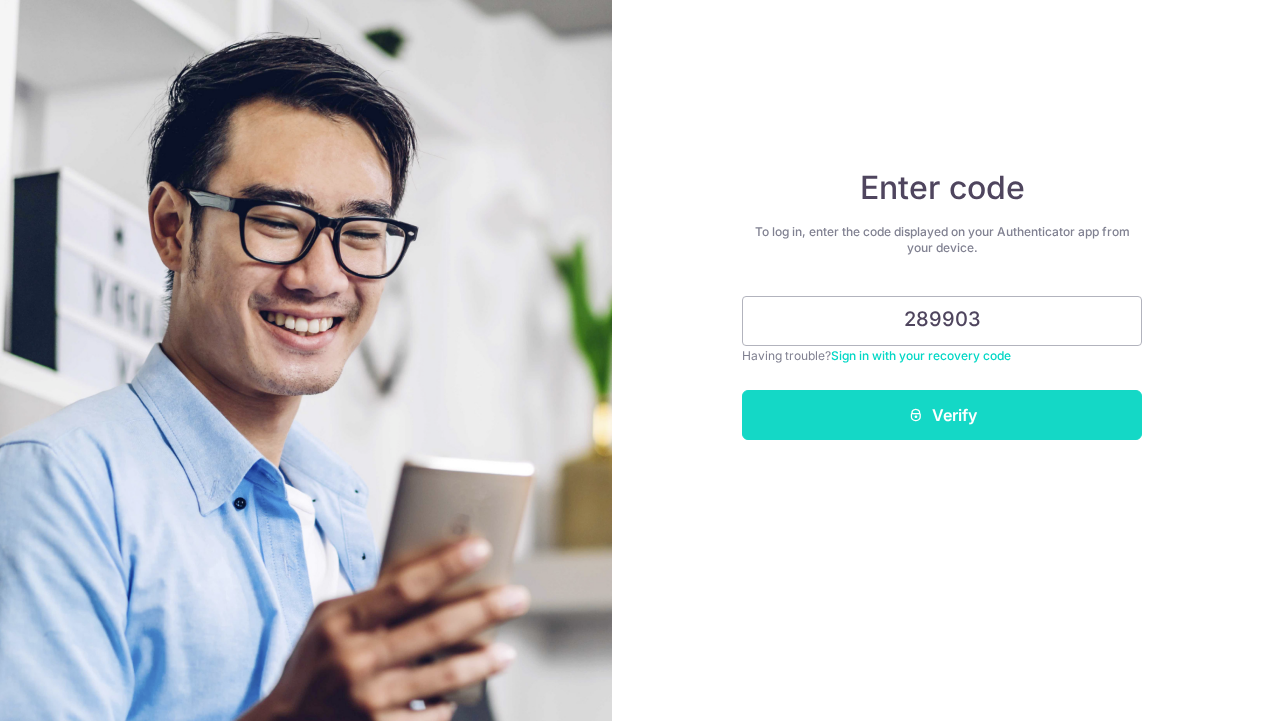 click on "Verify" at bounding box center (942, 415) 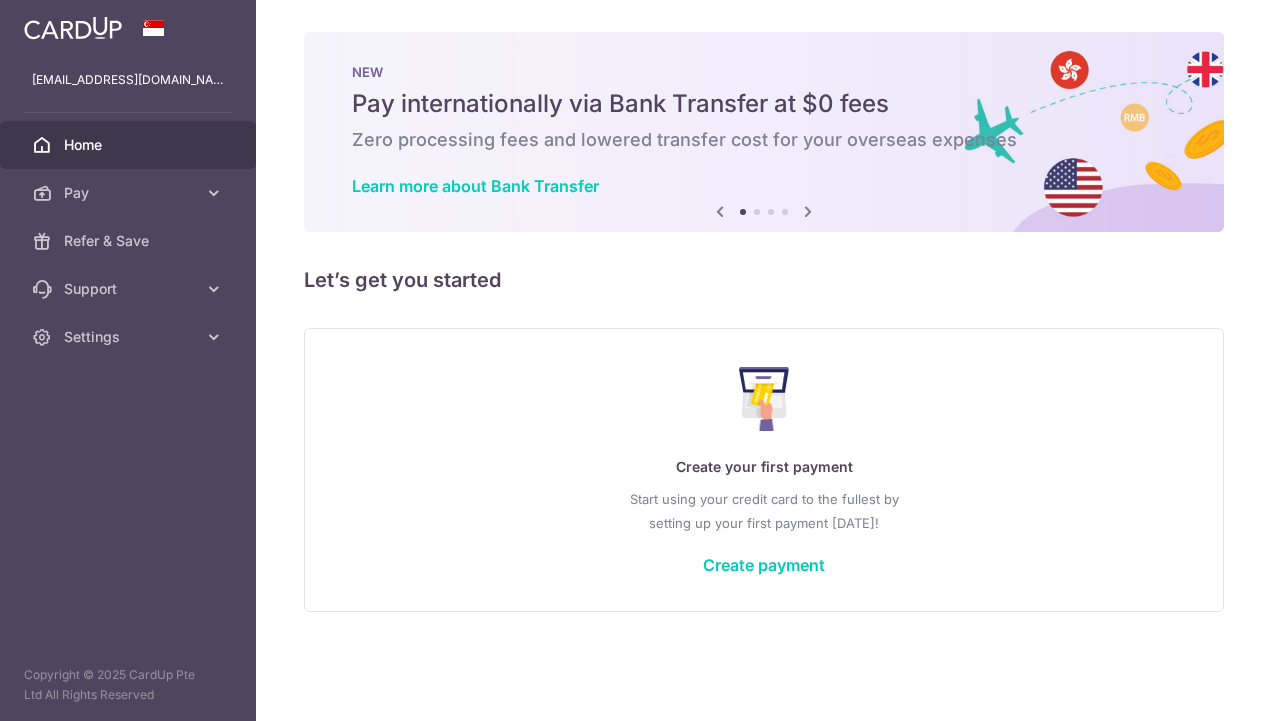 scroll, scrollTop: 0, scrollLeft: 0, axis: both 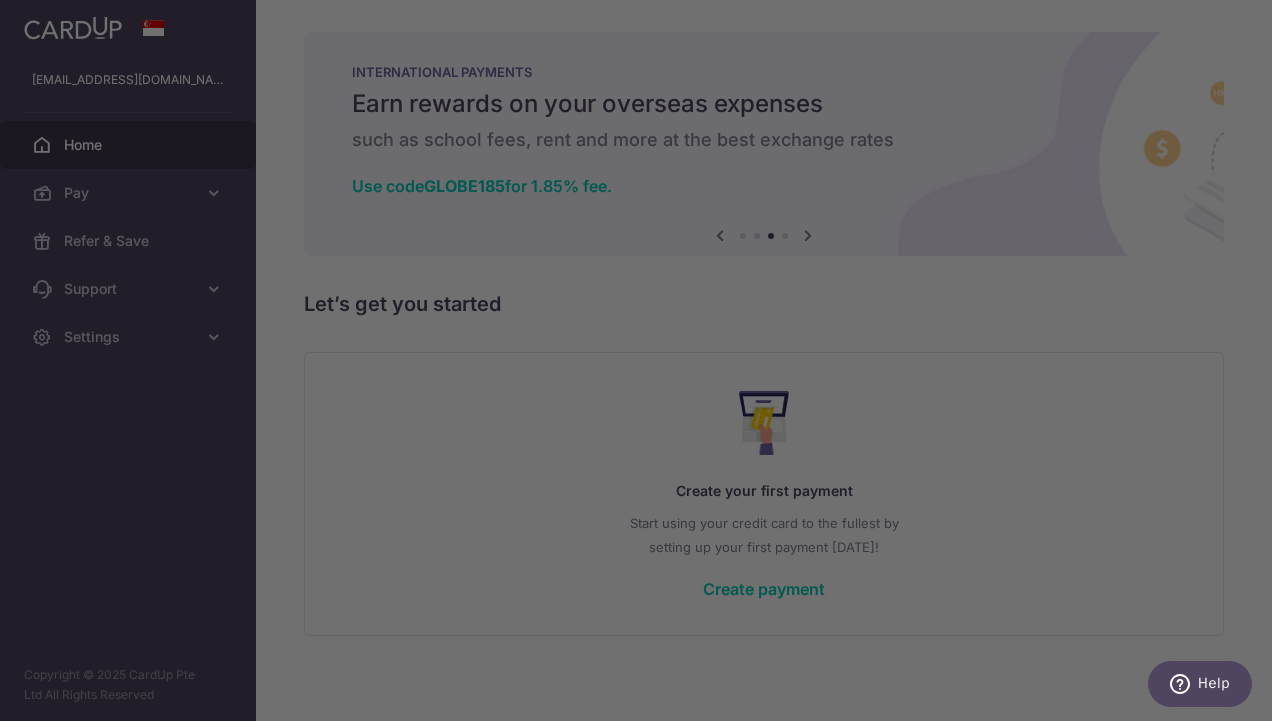 click at bounding box center [642, 364] 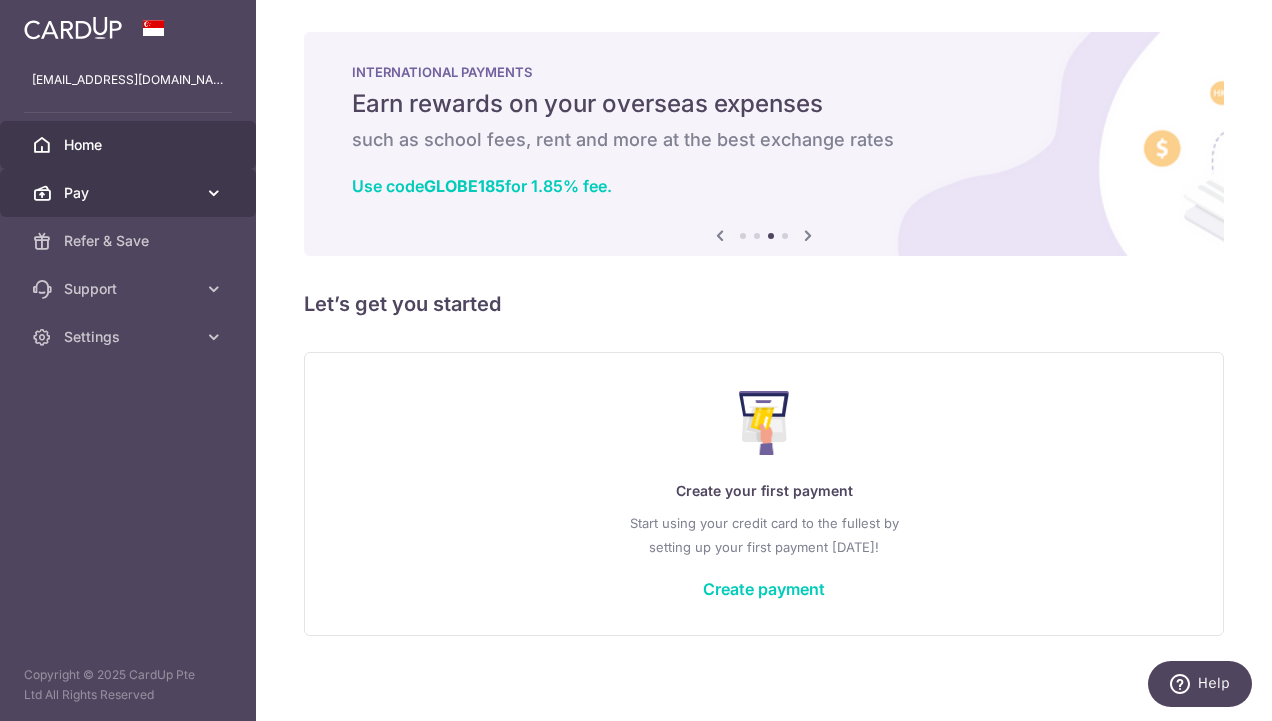click on "Pay" at bounding box center (130, 193) 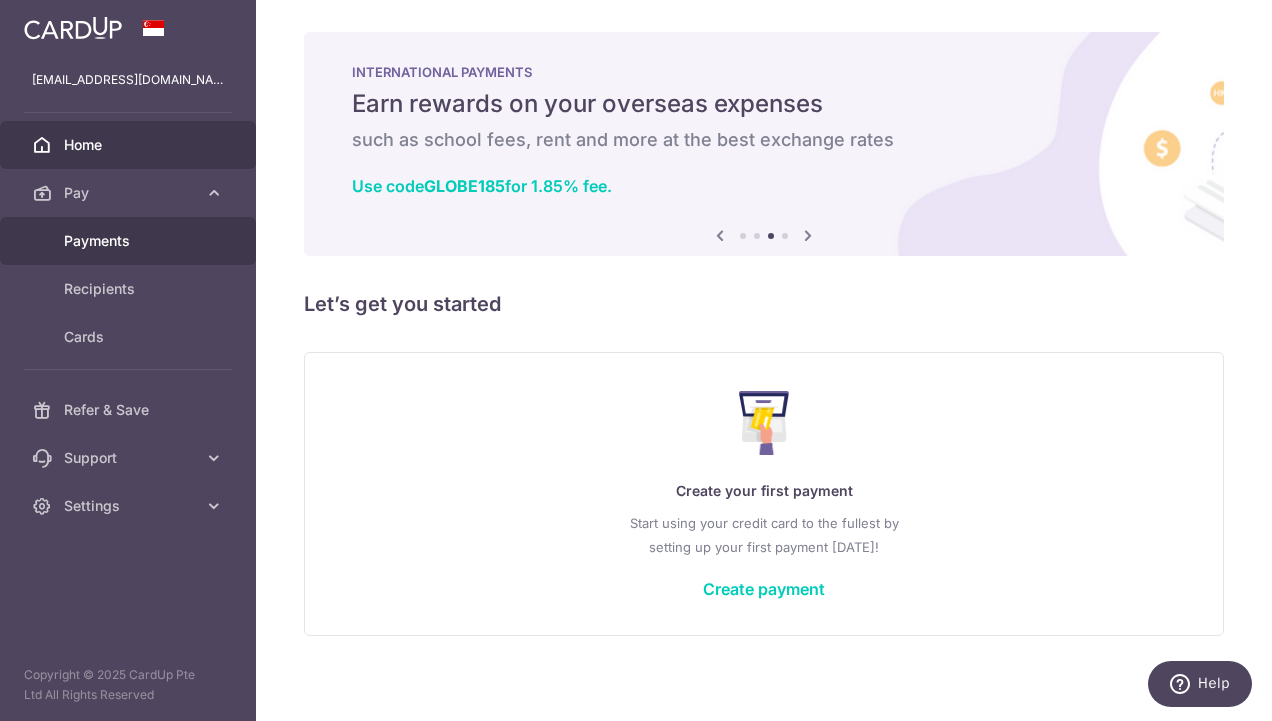 click on "Payments" at bounding box center (130, 241) 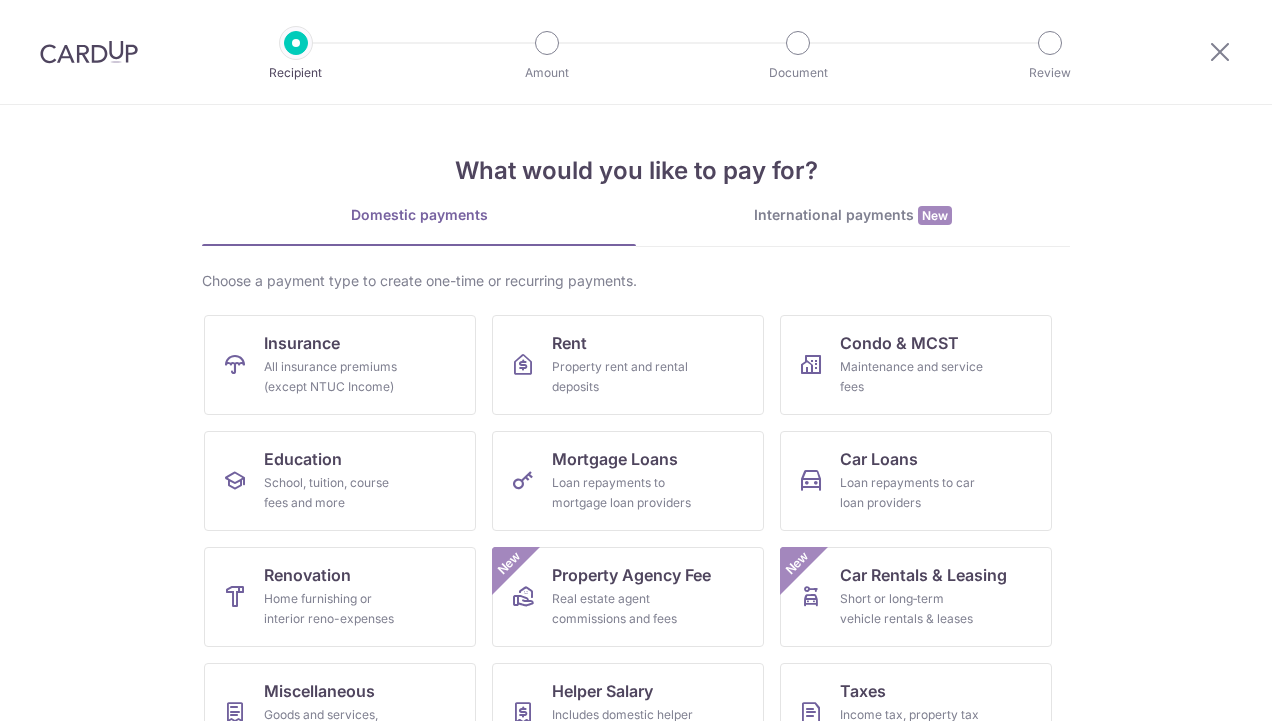 scroll, scrollTop: 0, scrollLeft: 0, axis: both 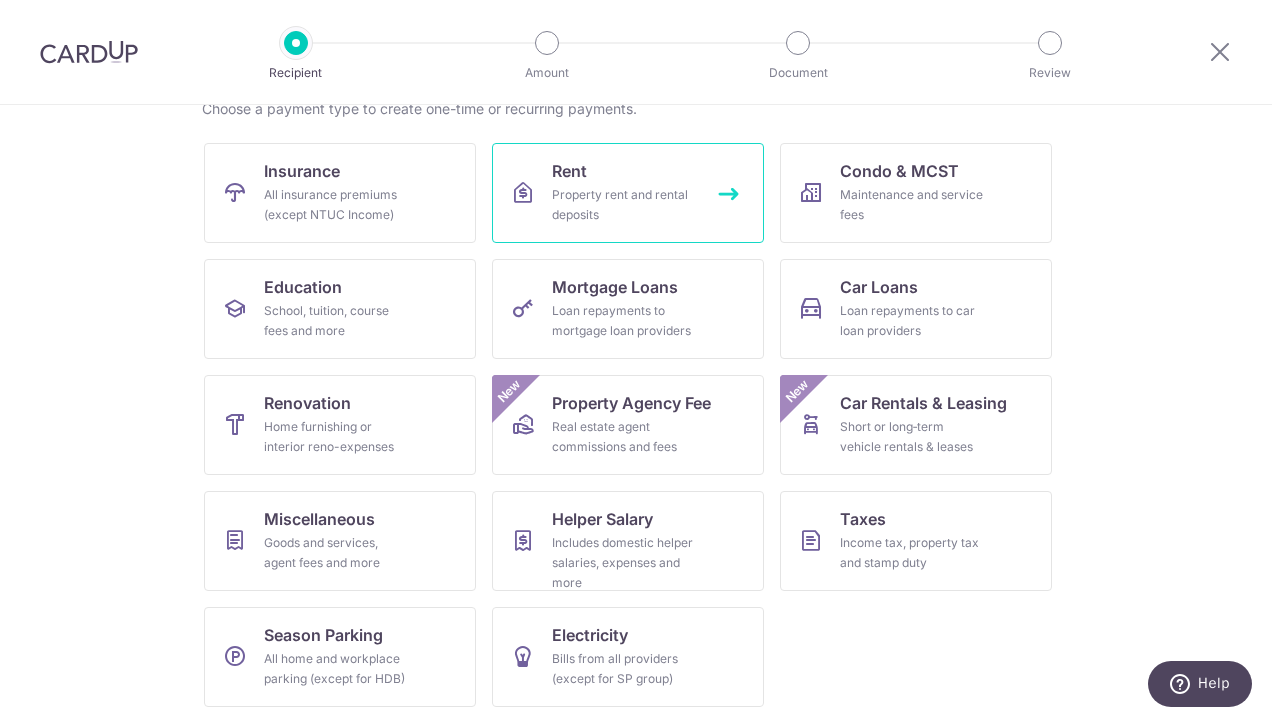 click on "Property rent and rental deposits" at bounding box center (624, 205) 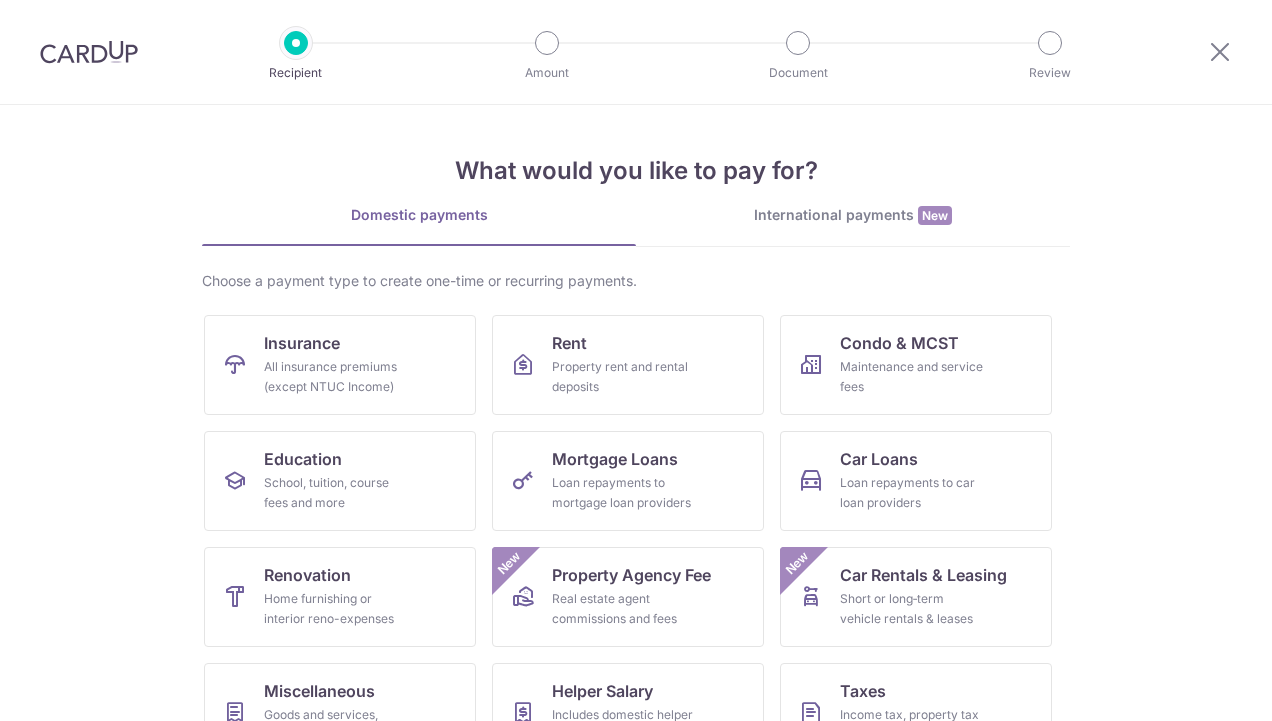 scroll, scrollTop: 0, scrollLeft: 0, axis: both 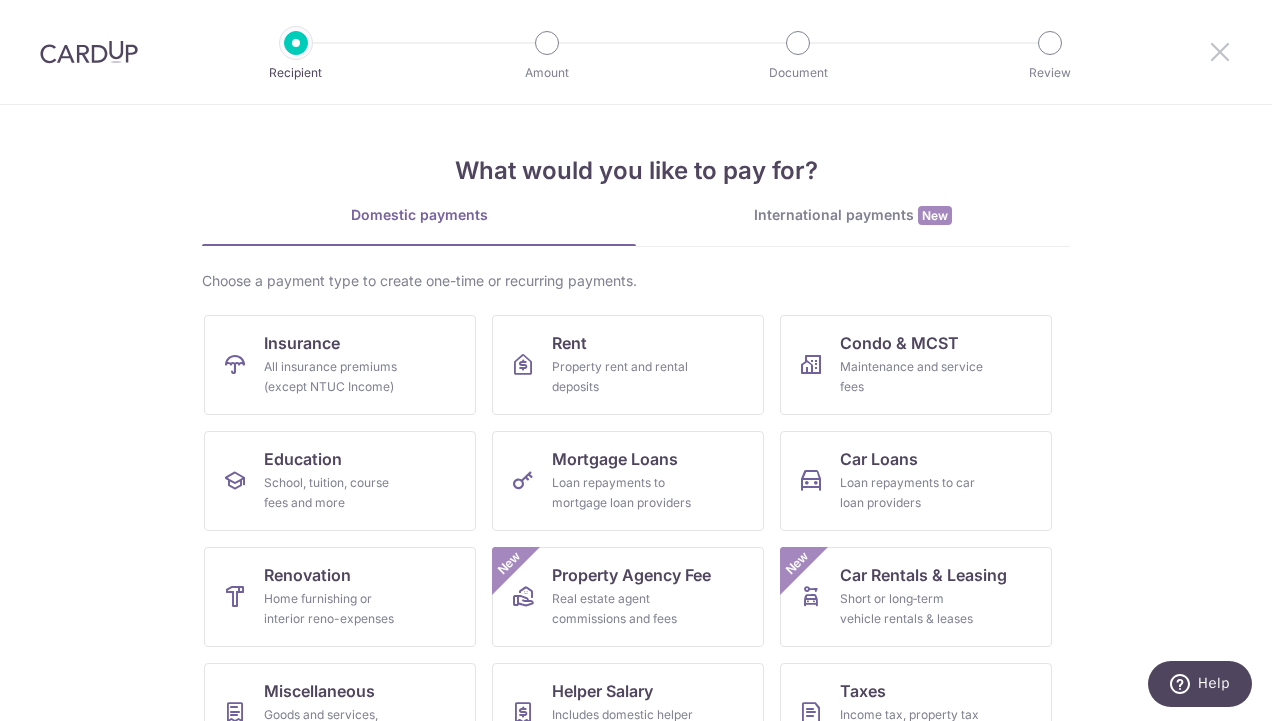 click at bounding box center (1220, 51) 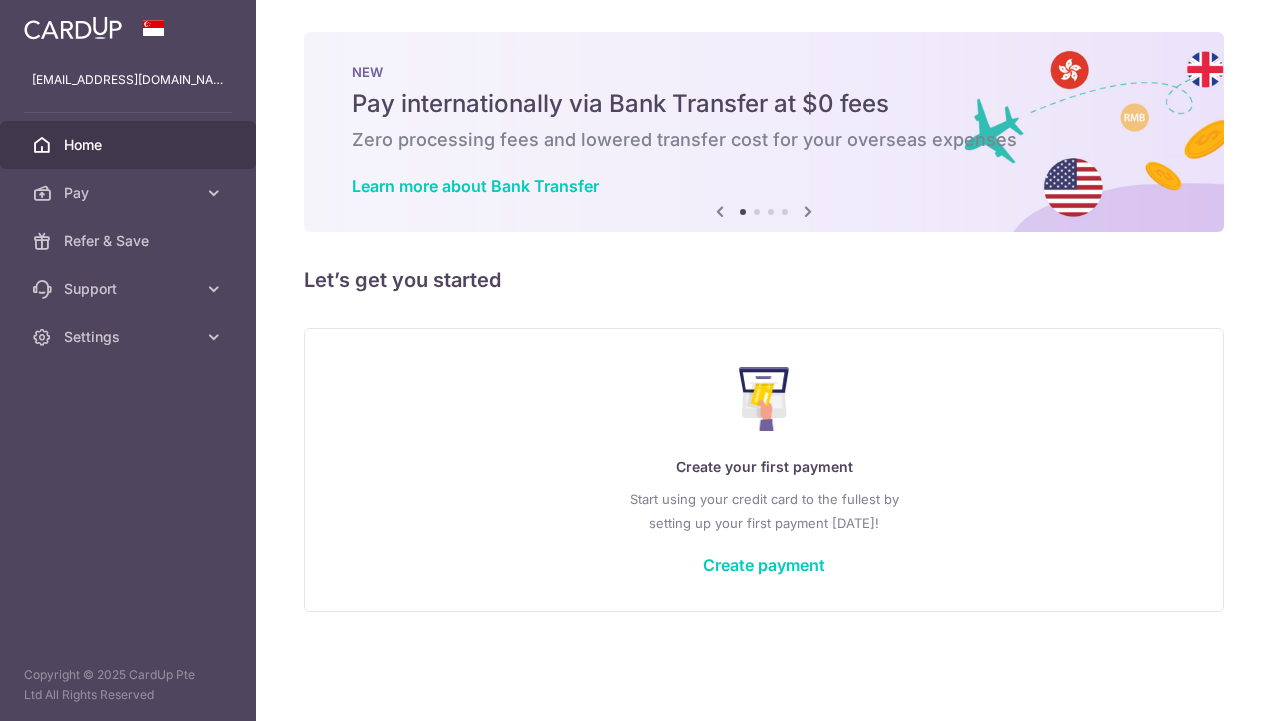 scroll, scrollTop: 0, scrollLeft: 0, axis: both 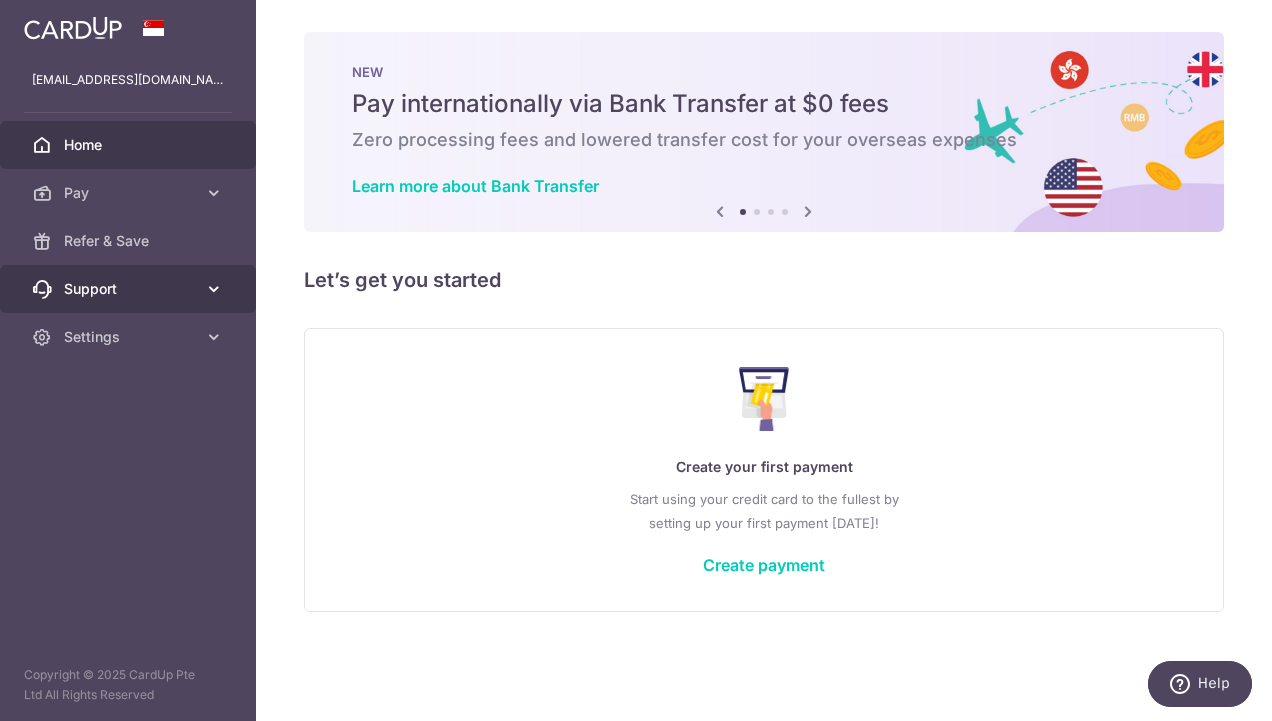 click at bounding box center (214, 289) 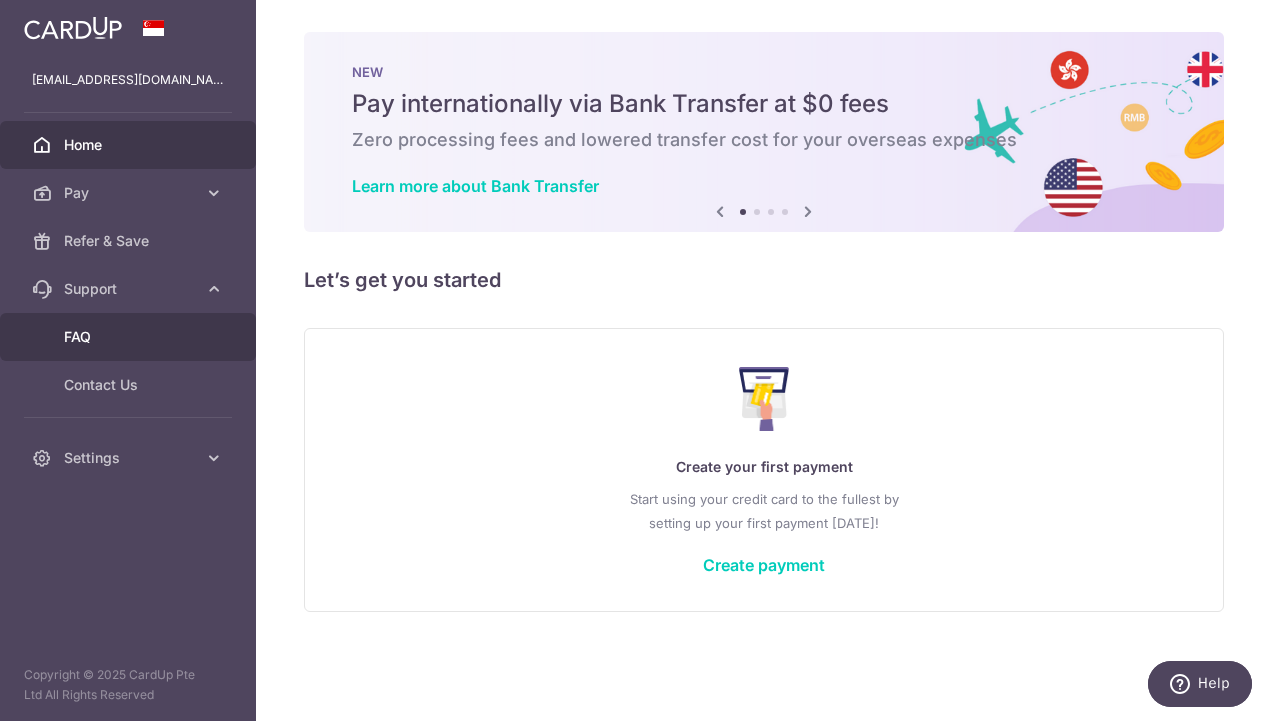 click on "FAQ" at bounding box center [130, 337] 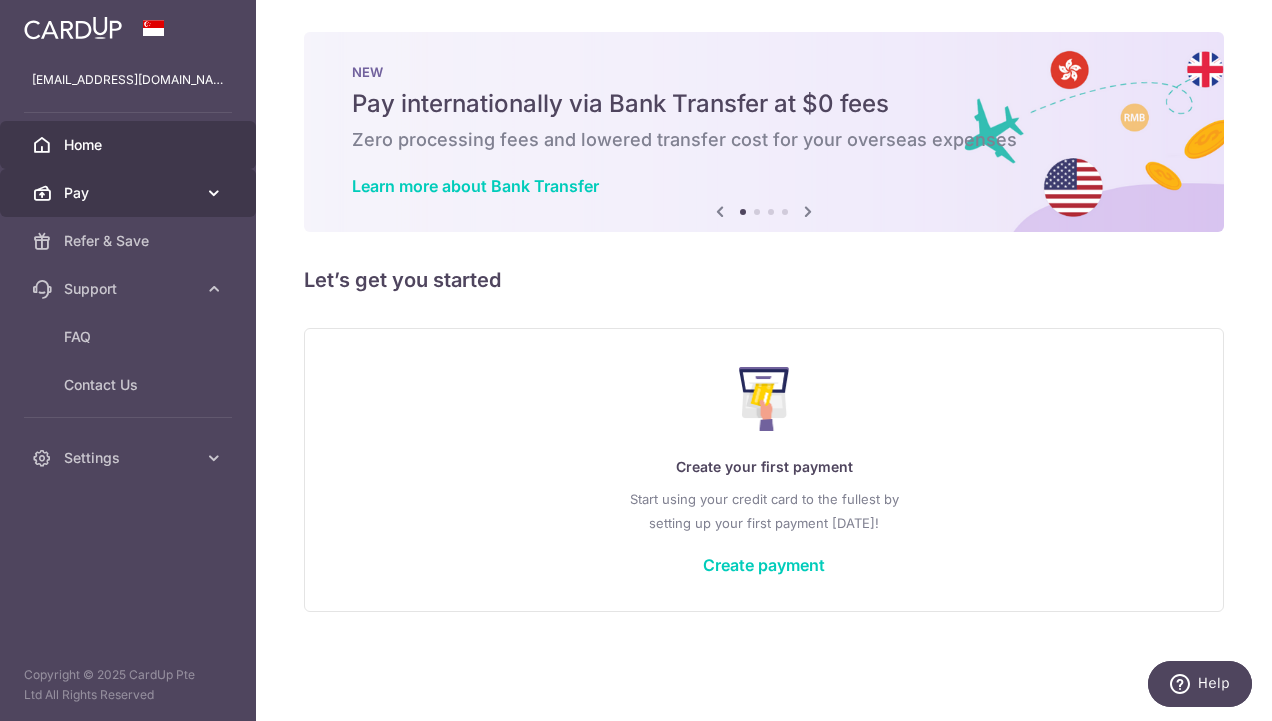 click on "Pay" at bounding box center [130, 193] 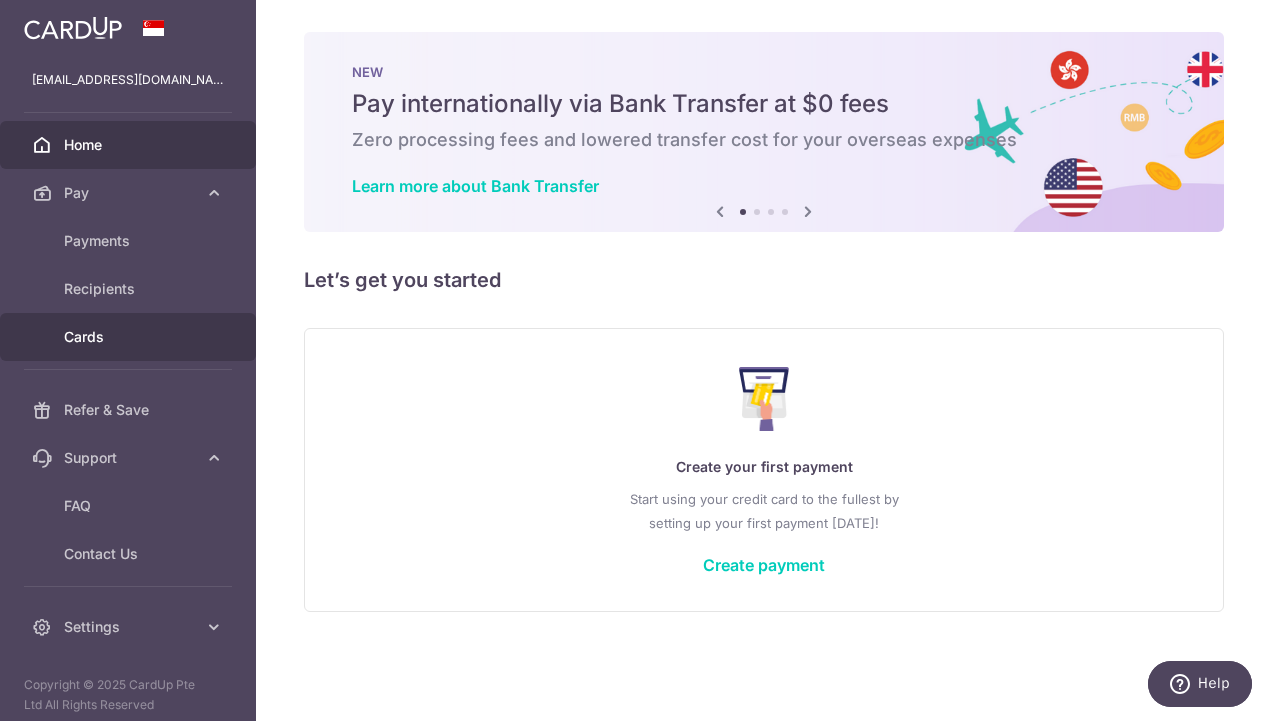 click on "Cards" at bounding box center [130, 337] 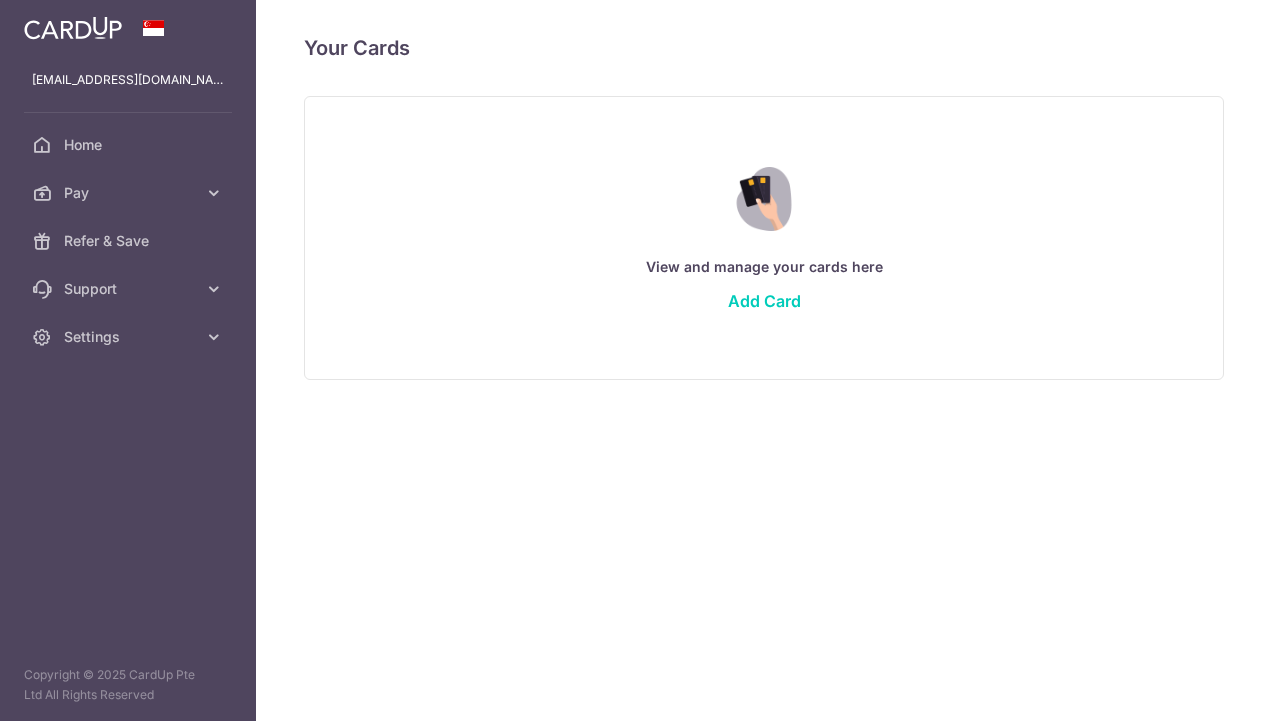 scroll, scrollTop: 0, scrollLeft: 0, axis: both 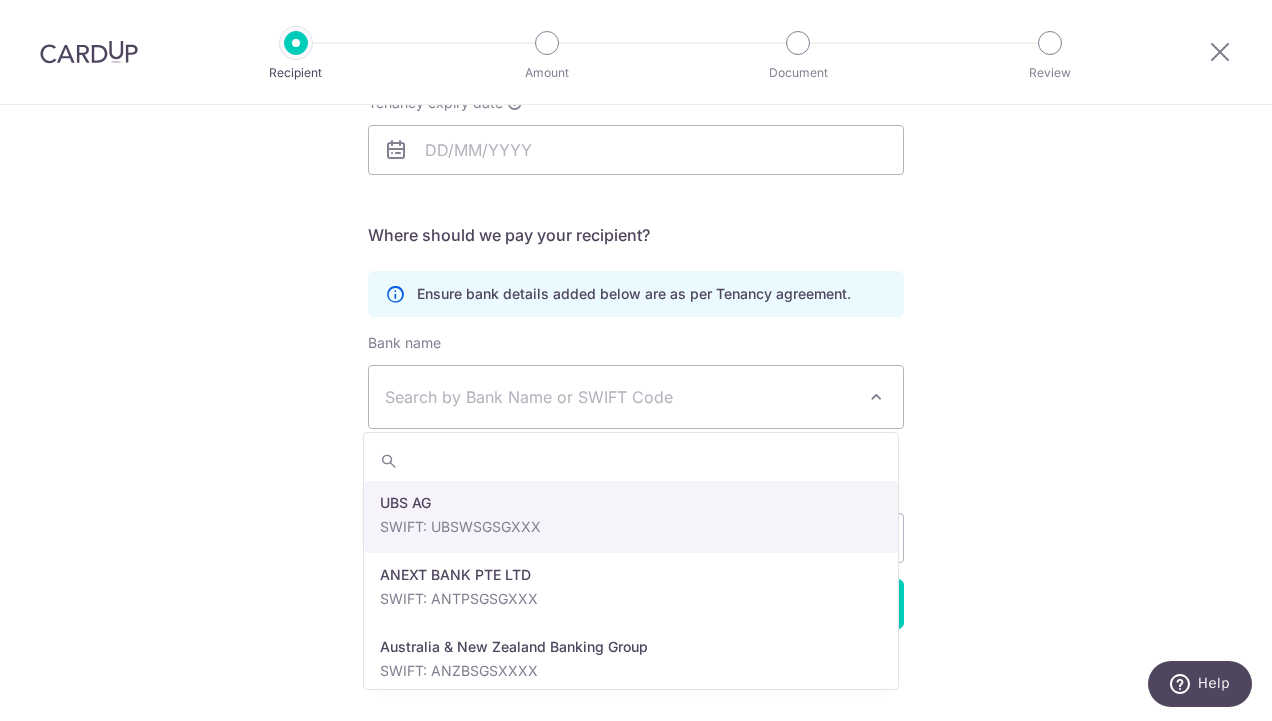 click at bounding box center (876, 397) 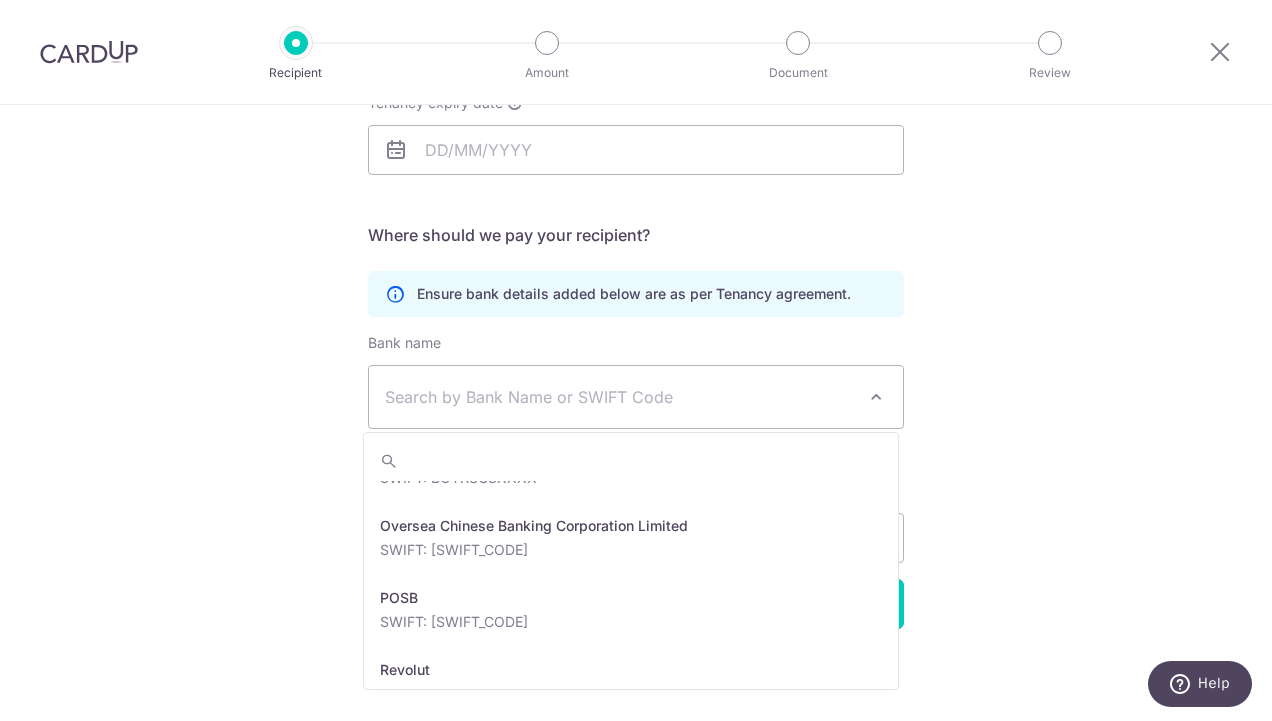 scroll, scrollTop: 2822, scrollLeft: 0, axis: vertical 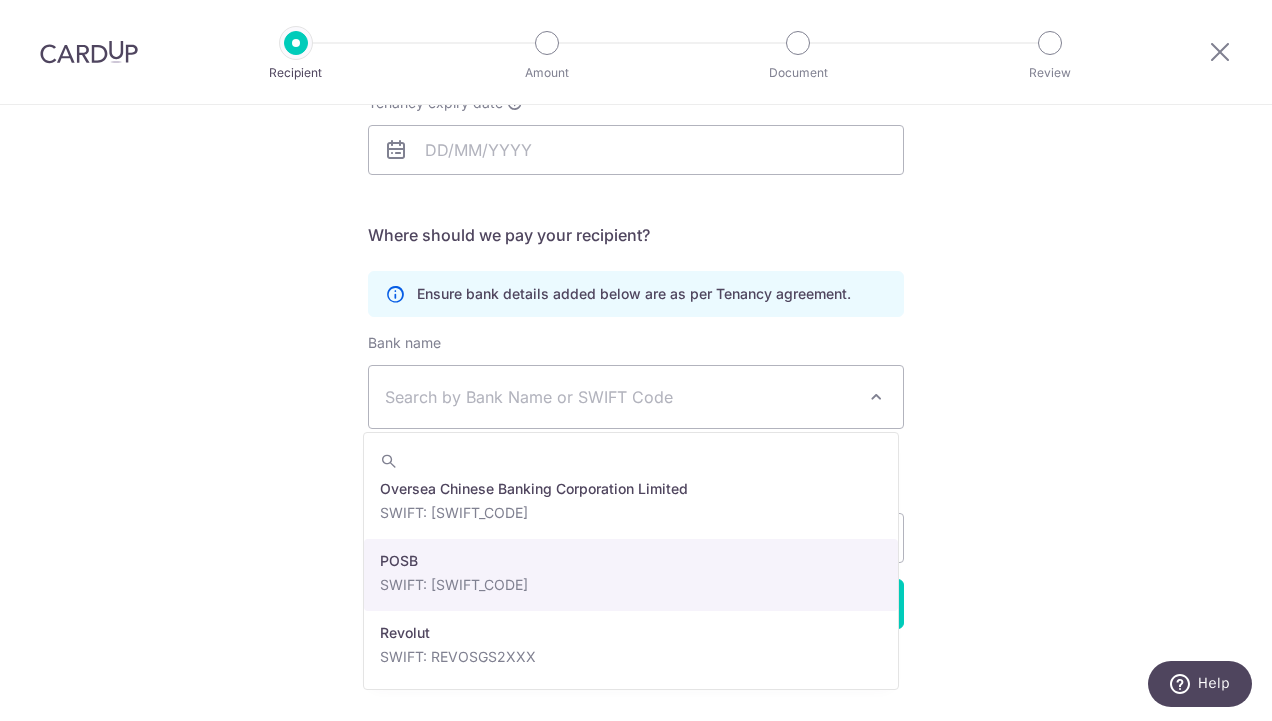 select on "19" 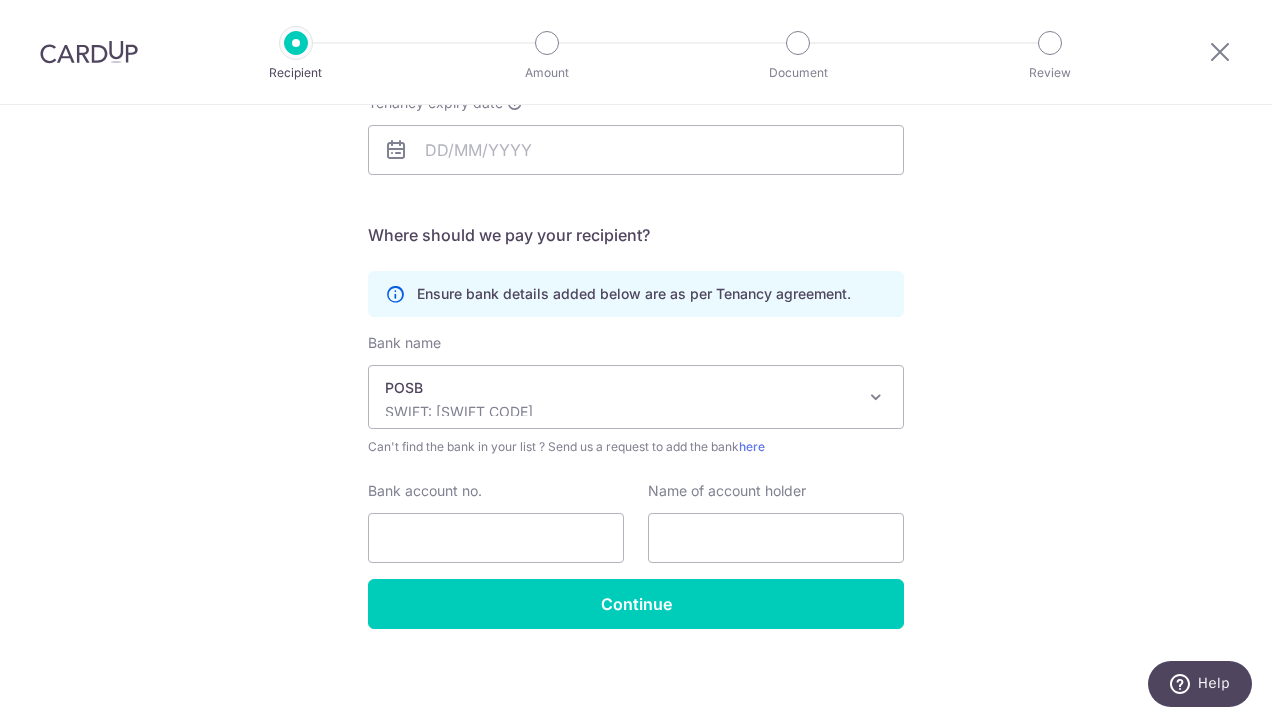 scroll, scrollTop: 0, scrollLeft: 0, axis: both 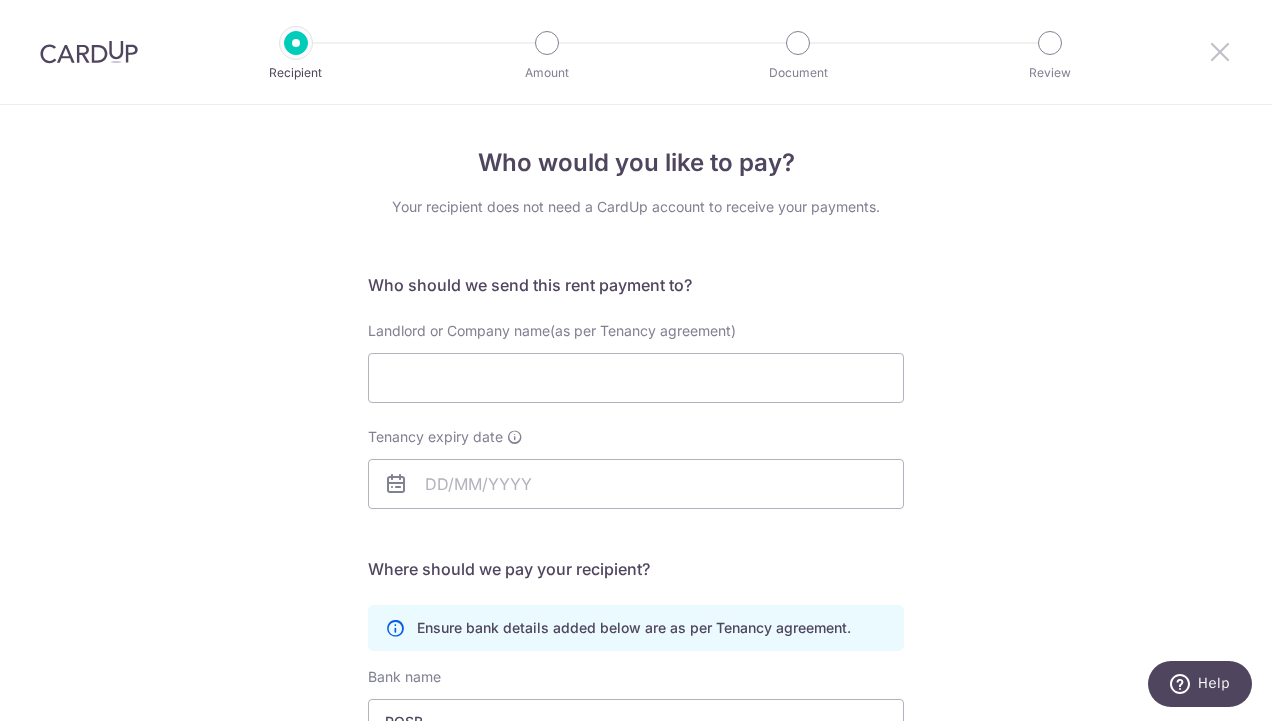 click at bounding box center (1220, 51) 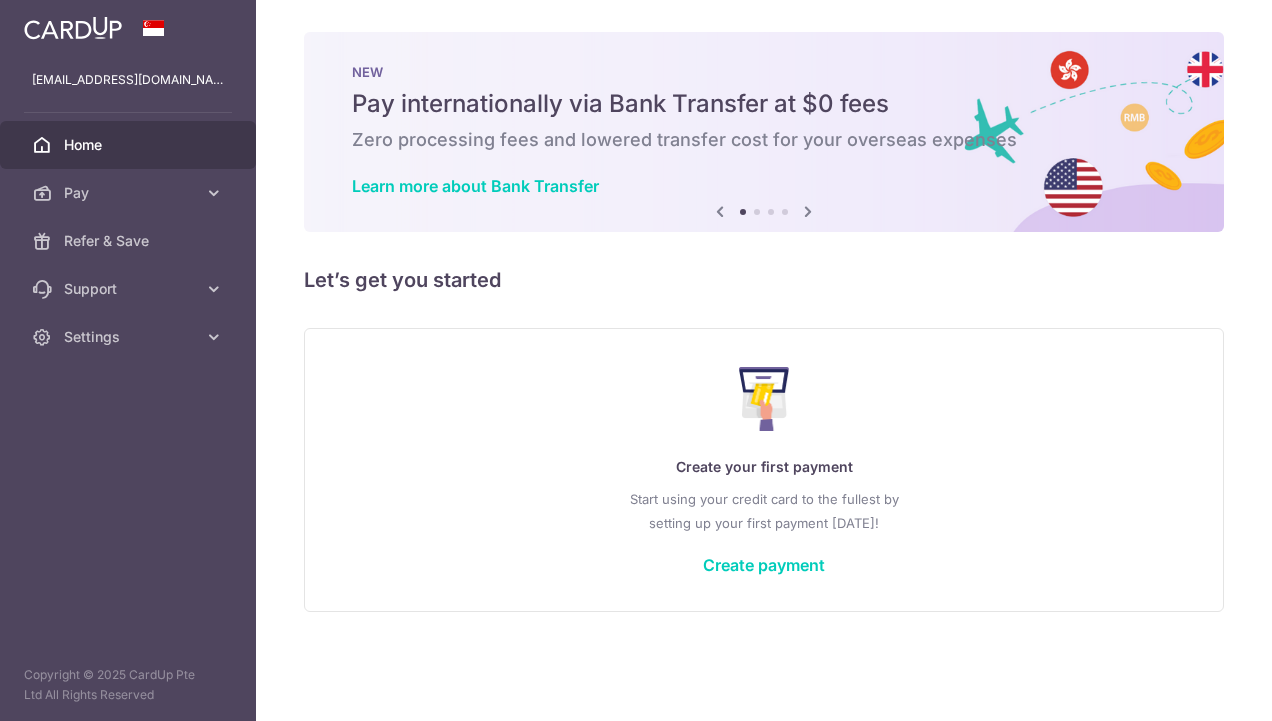 scroll, scrollTop: 0, scrollLeft: 0, axis: both 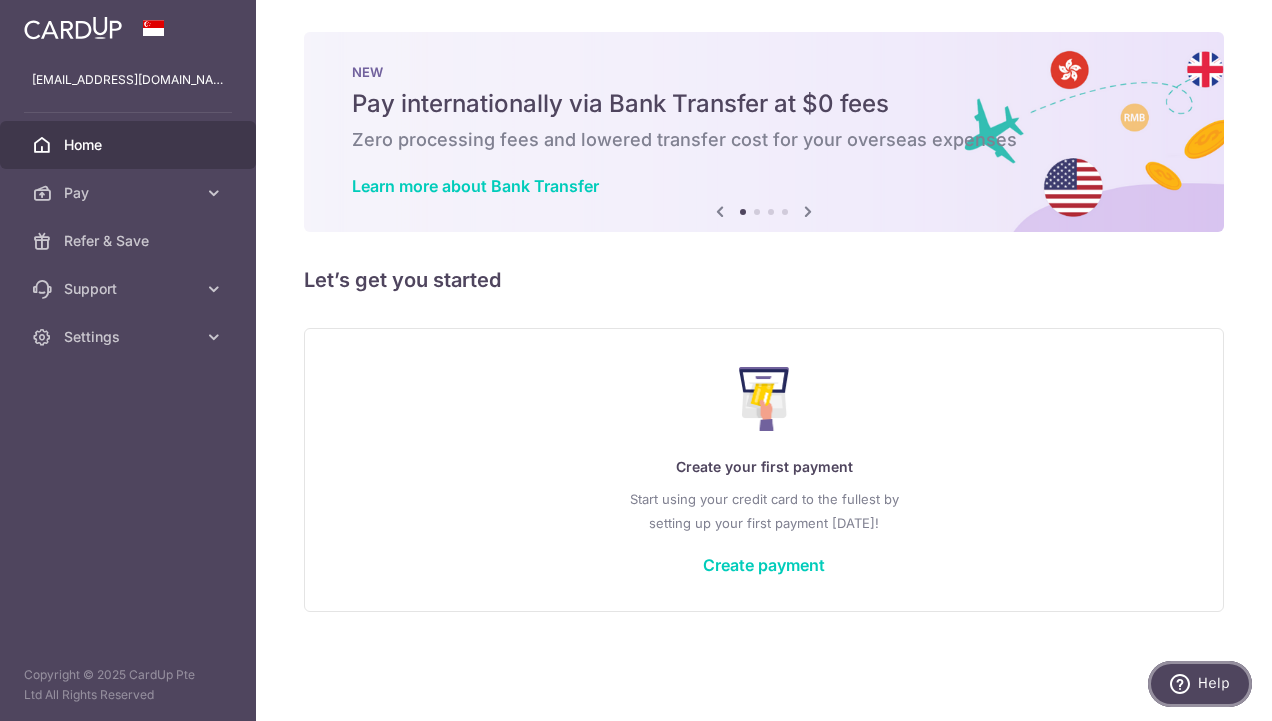 click on "Help" at bounding box center [1214, 683] 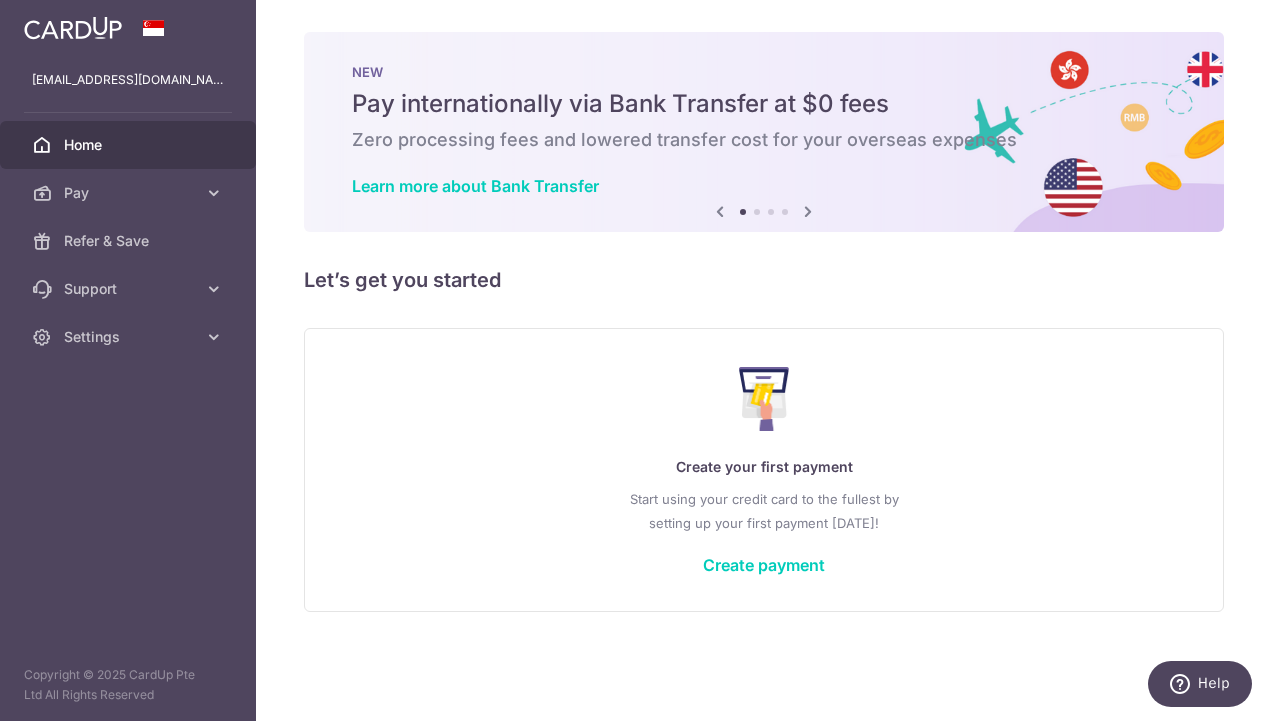 scroll, scrollTop: 0, scrollLeft: 0, axis: both 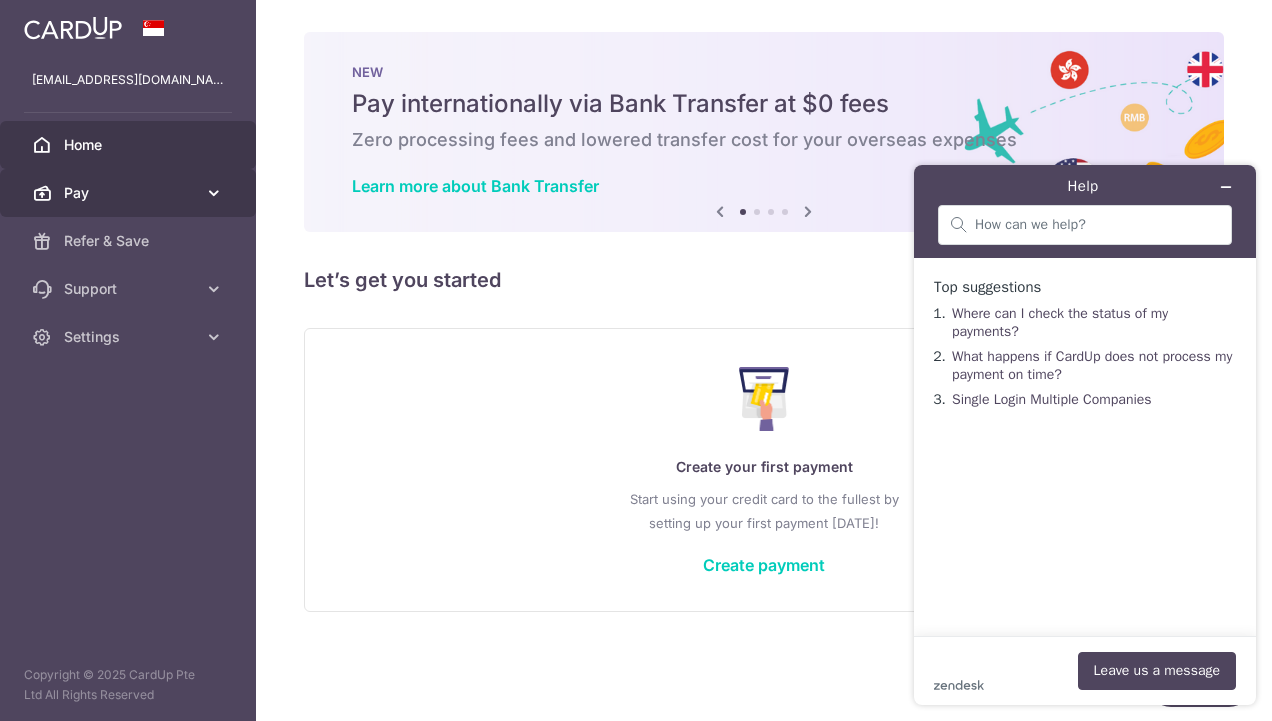 click at bounding box center [214, 193] 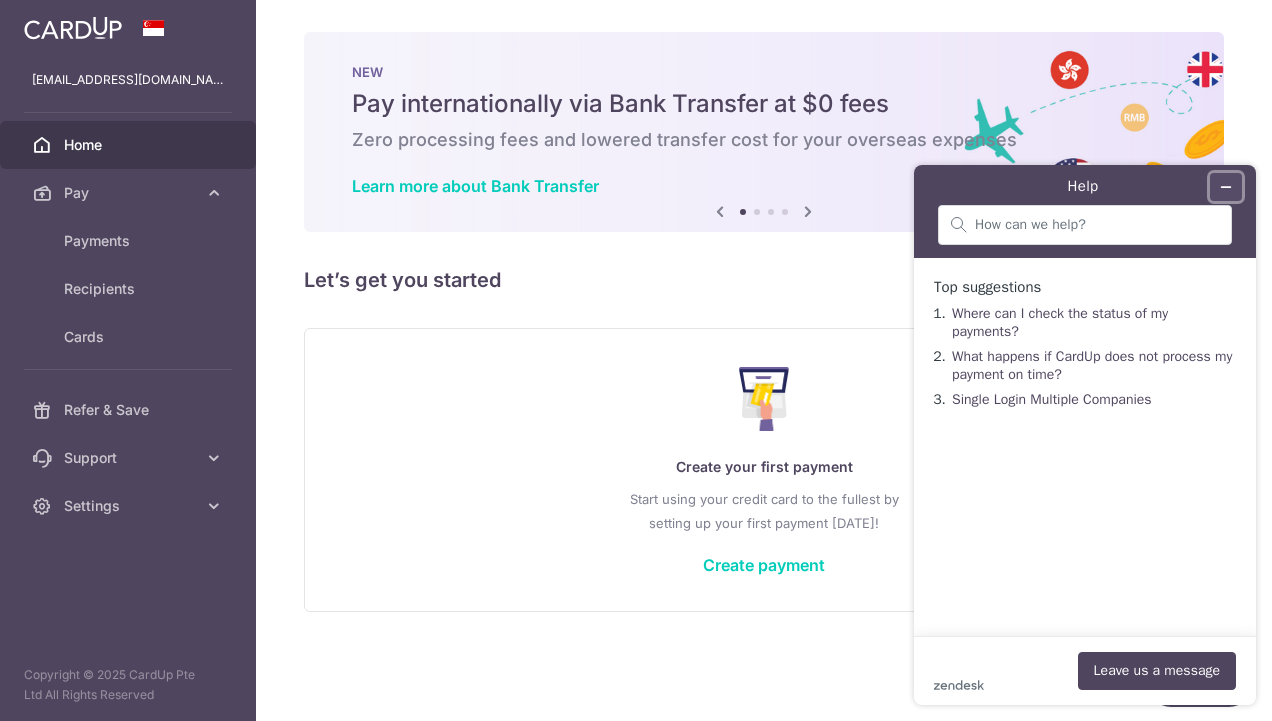 click at bounding box center (1226, 187) 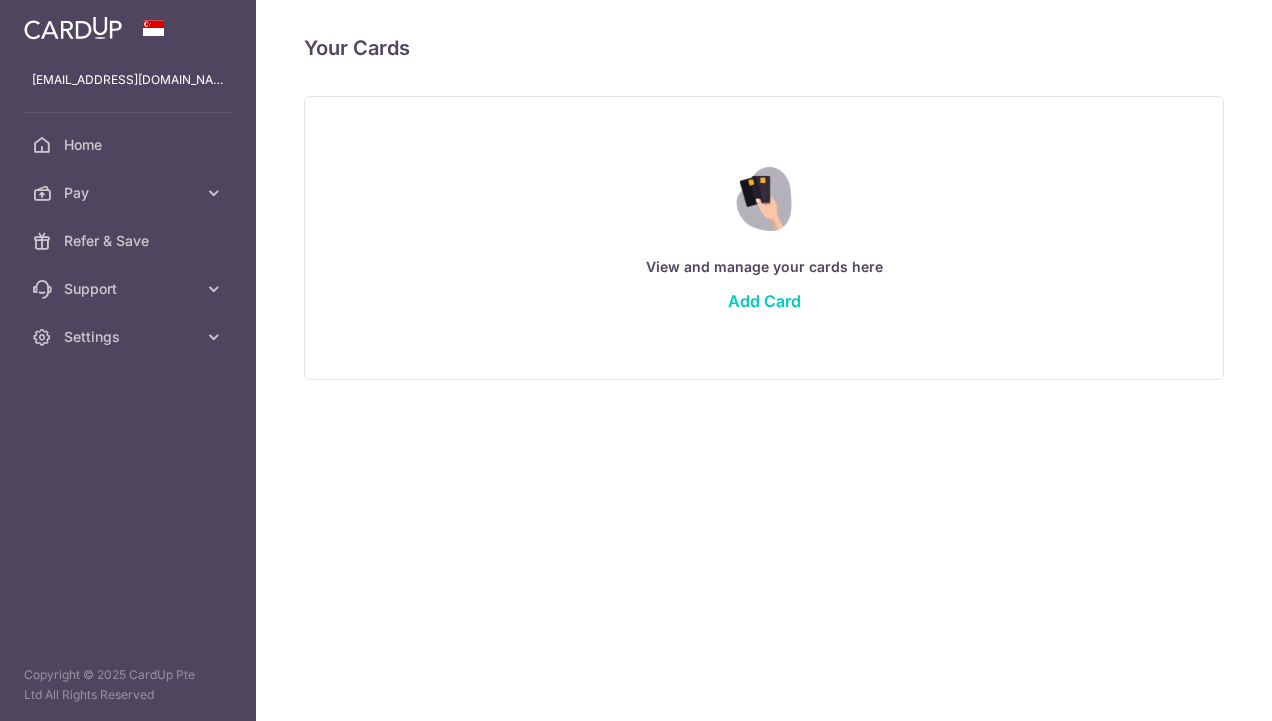 scroll, scrollTop: 0, scrollLeft: 0, axis: both 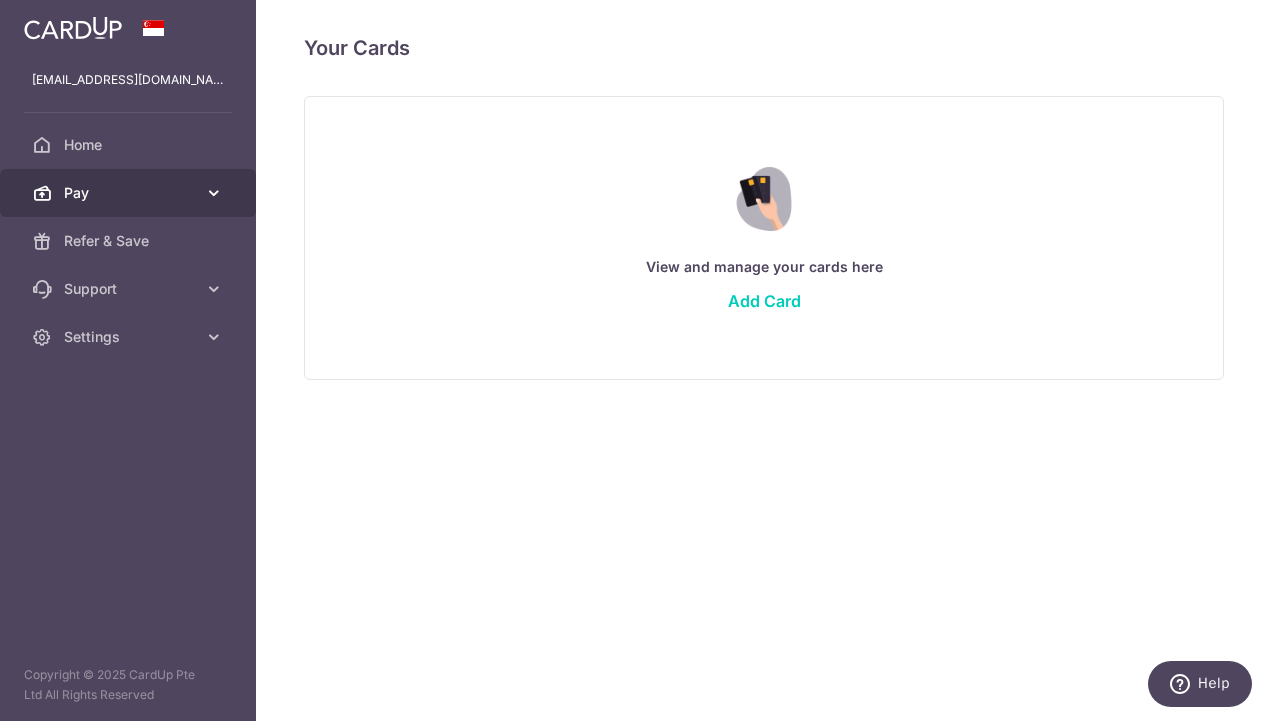 click at bounding box center [214, 193] 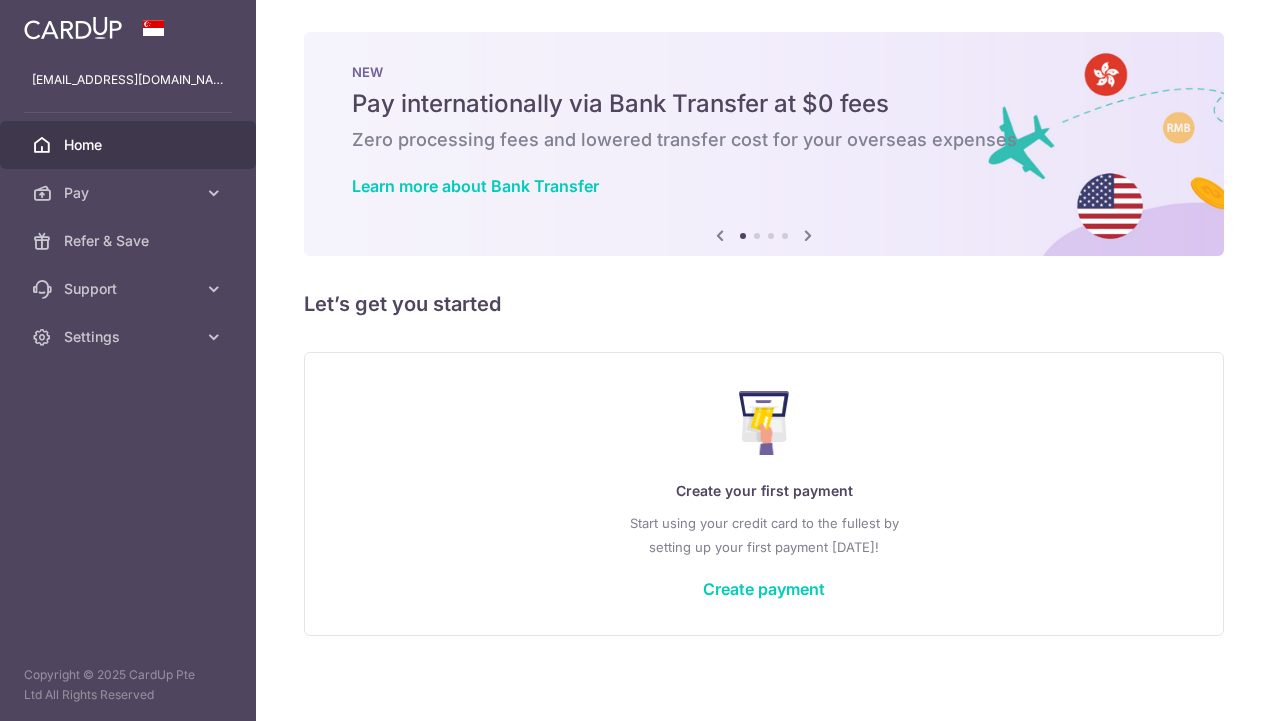 scroll, scrollTop: 0, scrollLeft: 0, axis: both 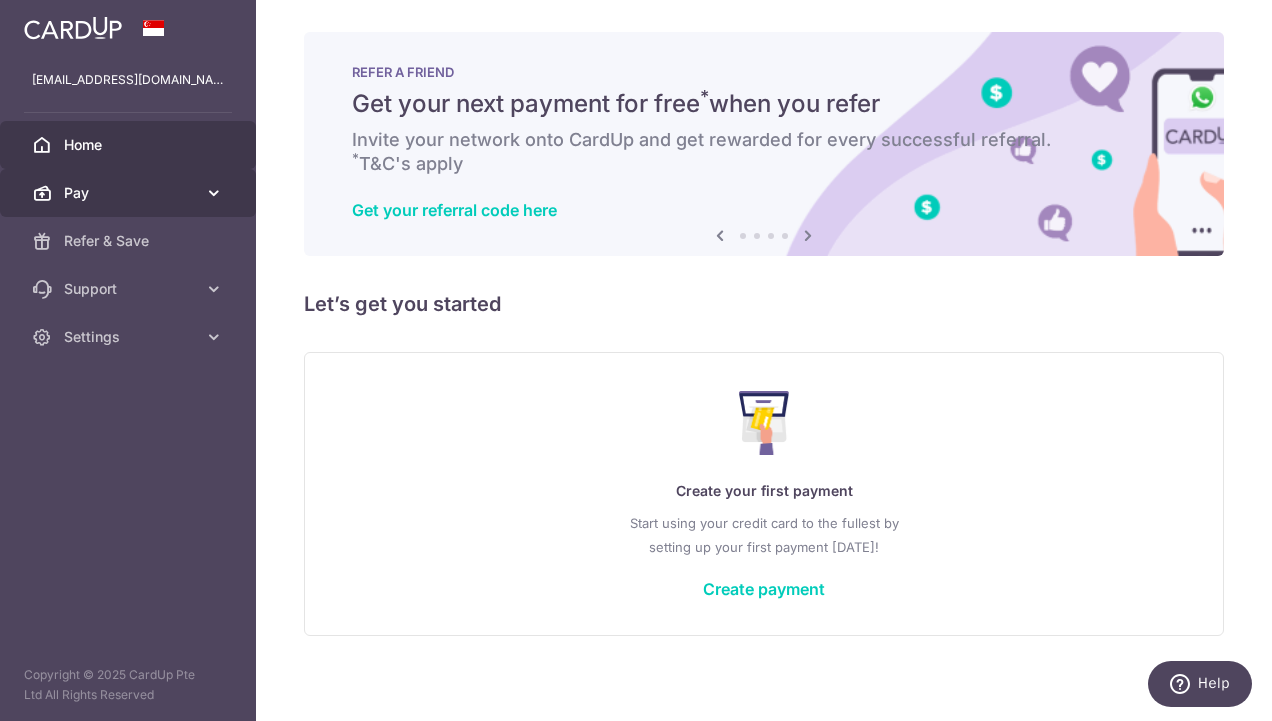 click on "Pay" at bounding box center (130, 193) 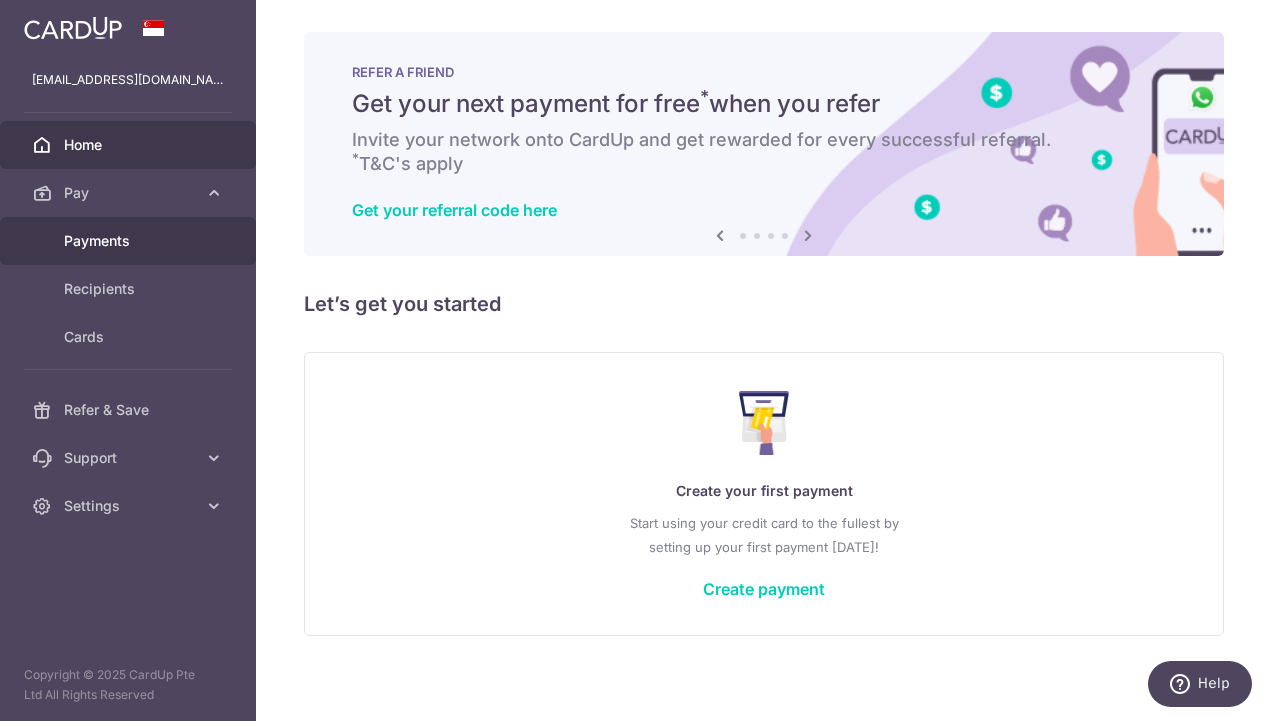 click on "Payments" at bounding box center (128, 241) 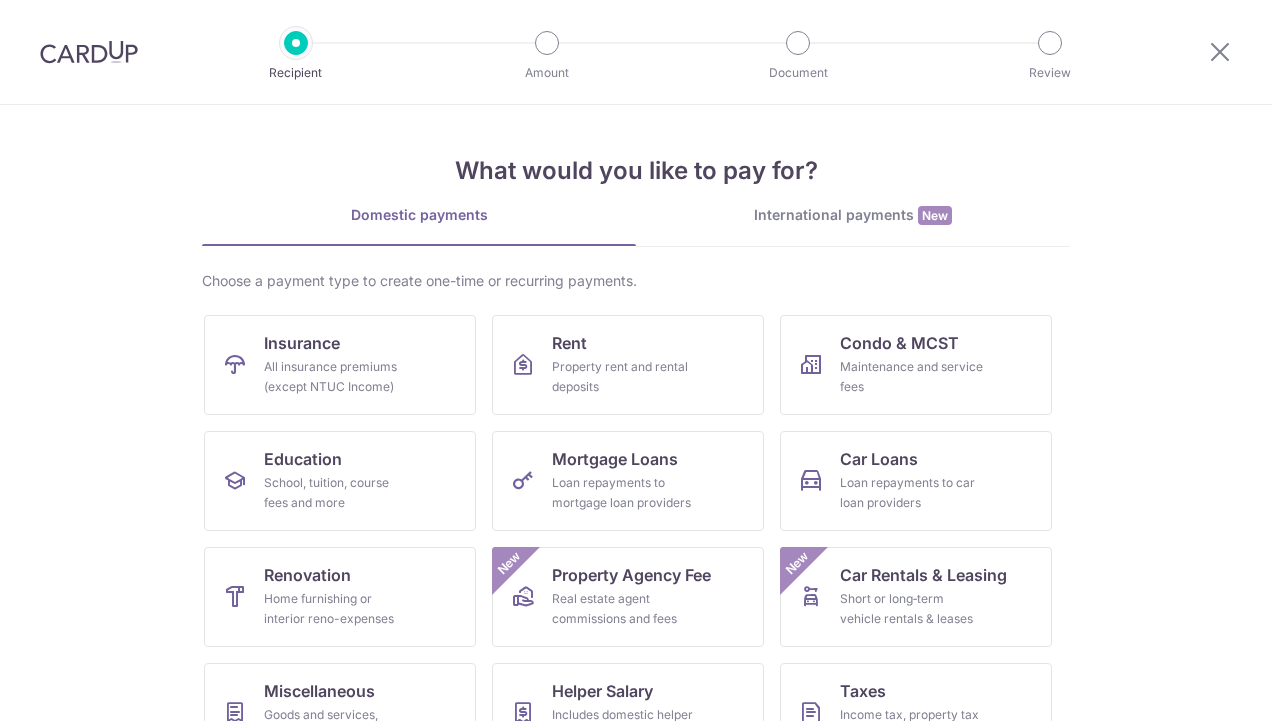 scroll, scrollTop: 0, scrollLeft: 0, axis: both 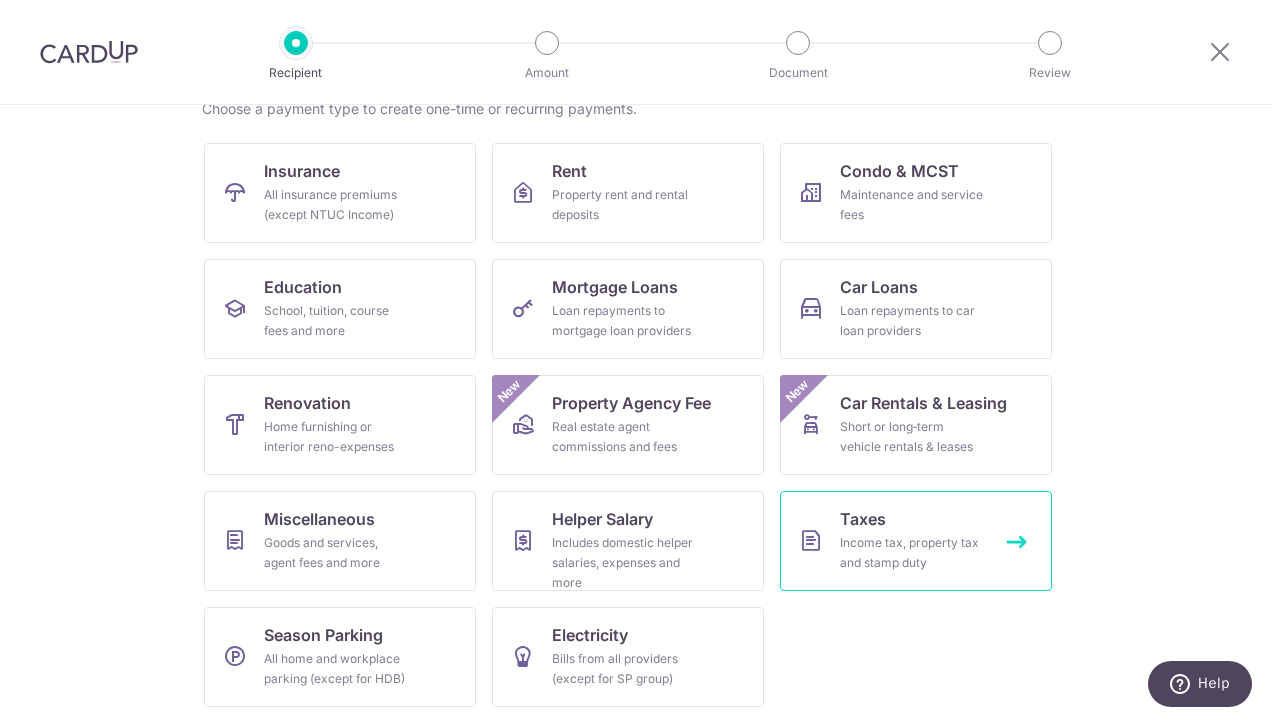 click on "Income tax, property tax and stamp duty" at bounding box center [912, 553] 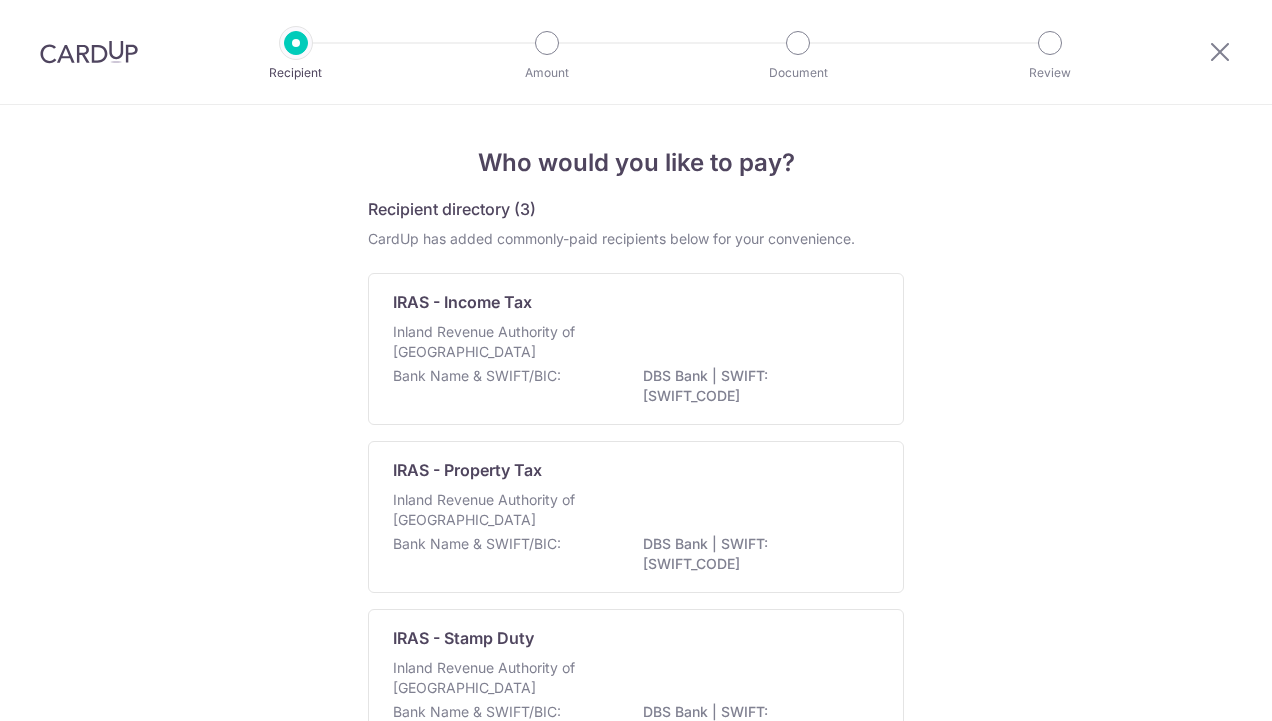 scroll, scrollTop: 0, scrollLeft: 0, axis: both 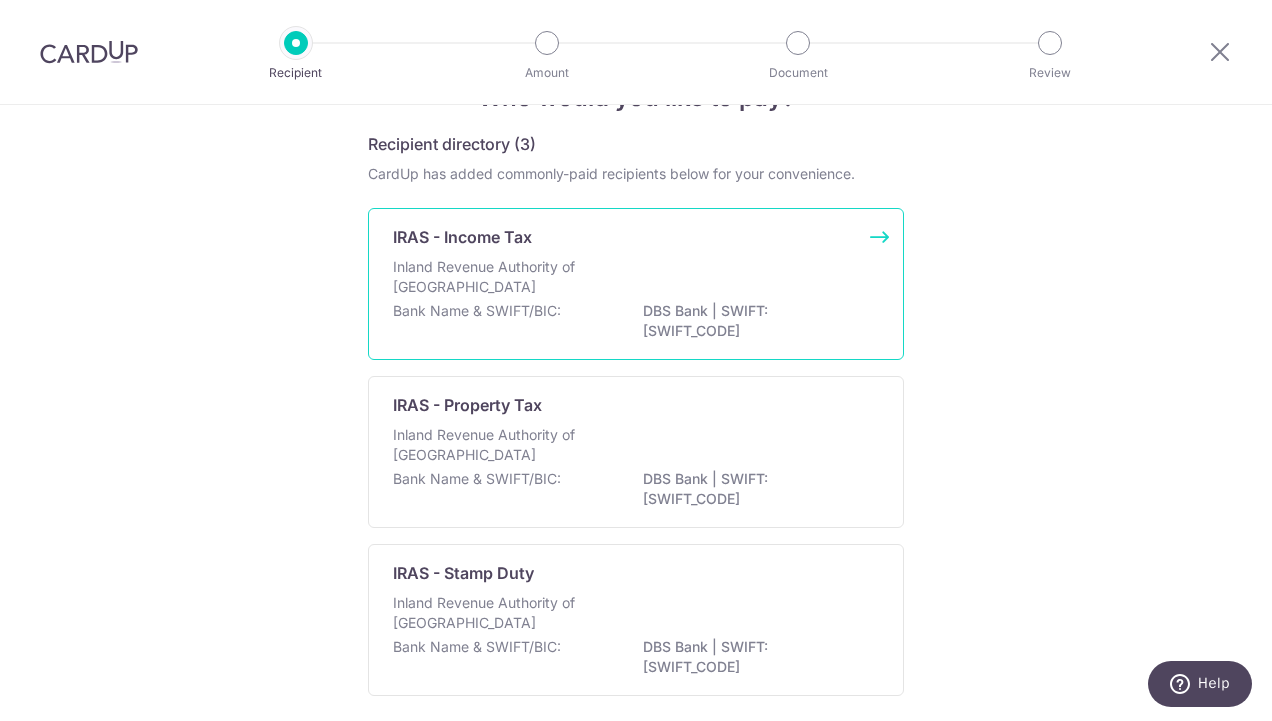 click on "Inland Revenue Authority of [GEOGRAPHIC_DATA]" at bounding box center [636, 279] 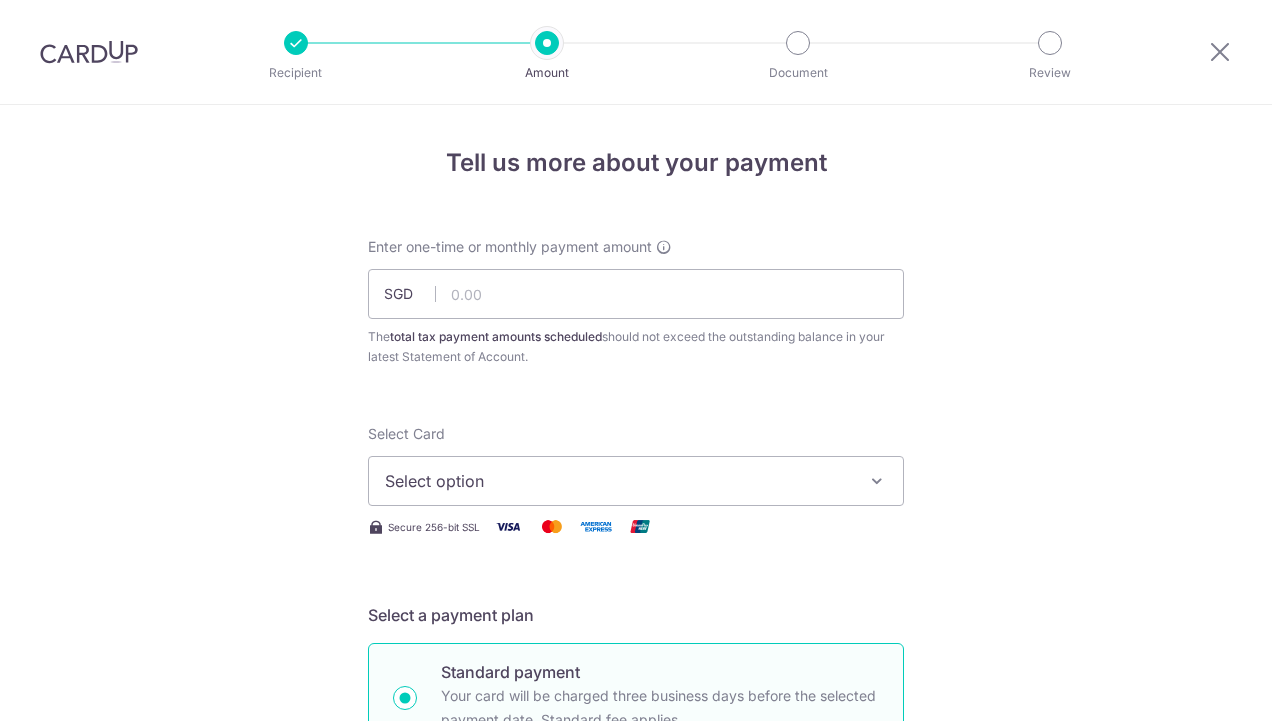 scroll, scrollTop: 0, scrollLeft: 0, axis: both 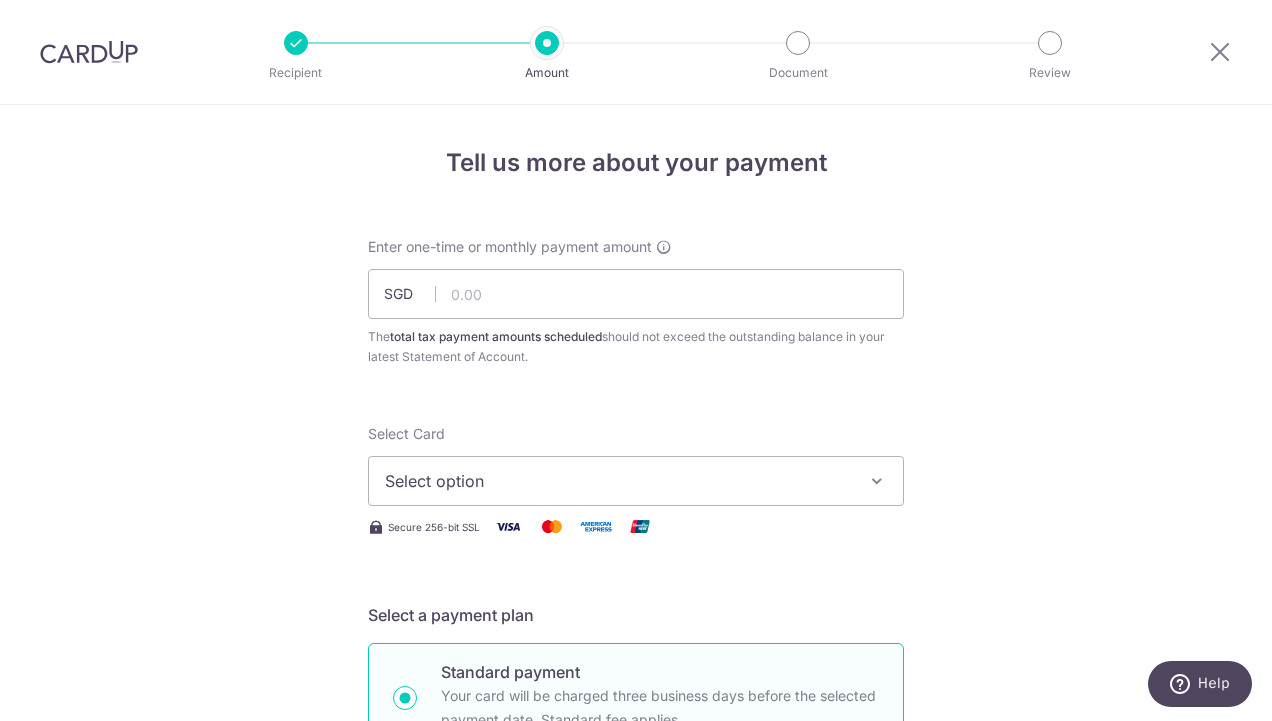 click at bounding box center (89, 52) 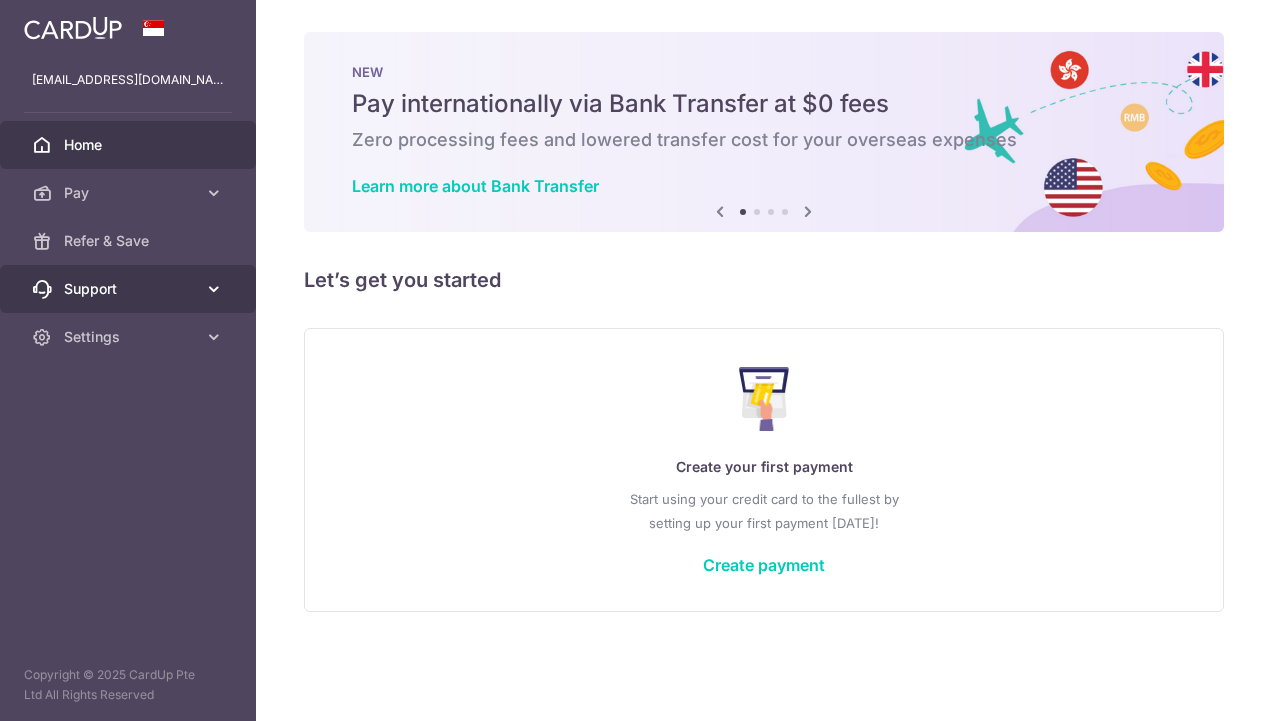 click at bounding box center [214, 289] 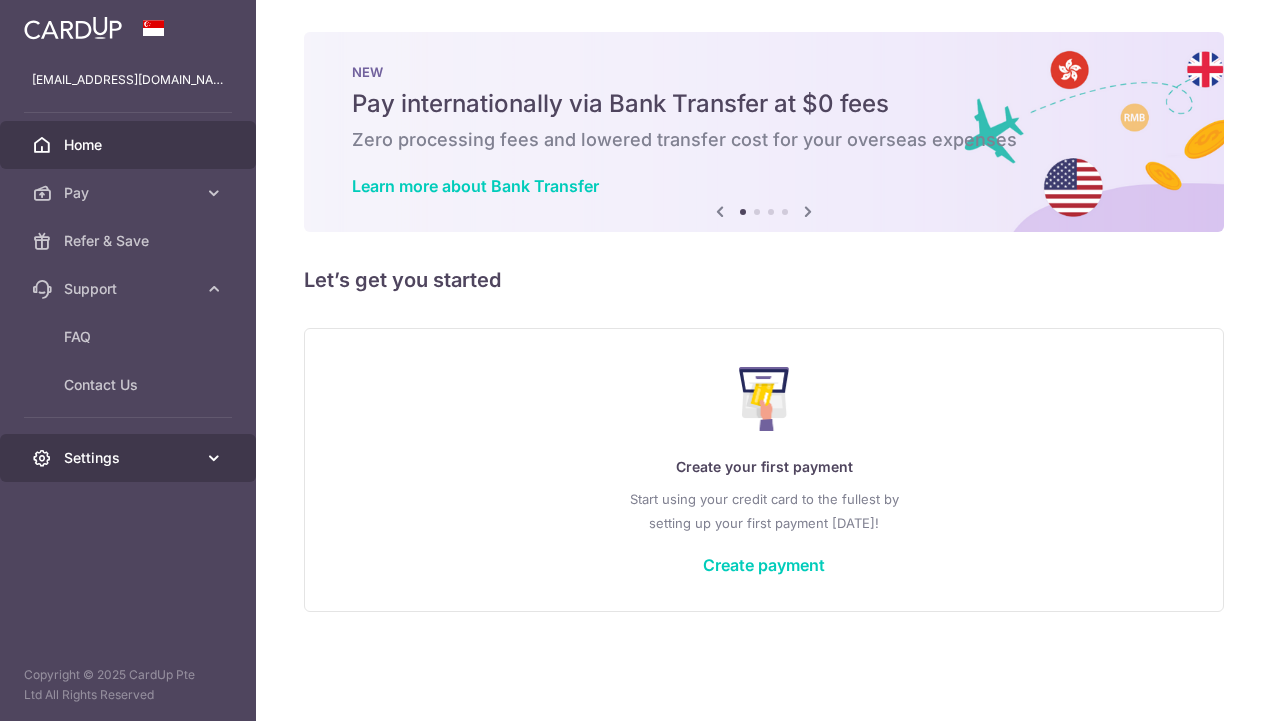click at bounding box center [214, 458] 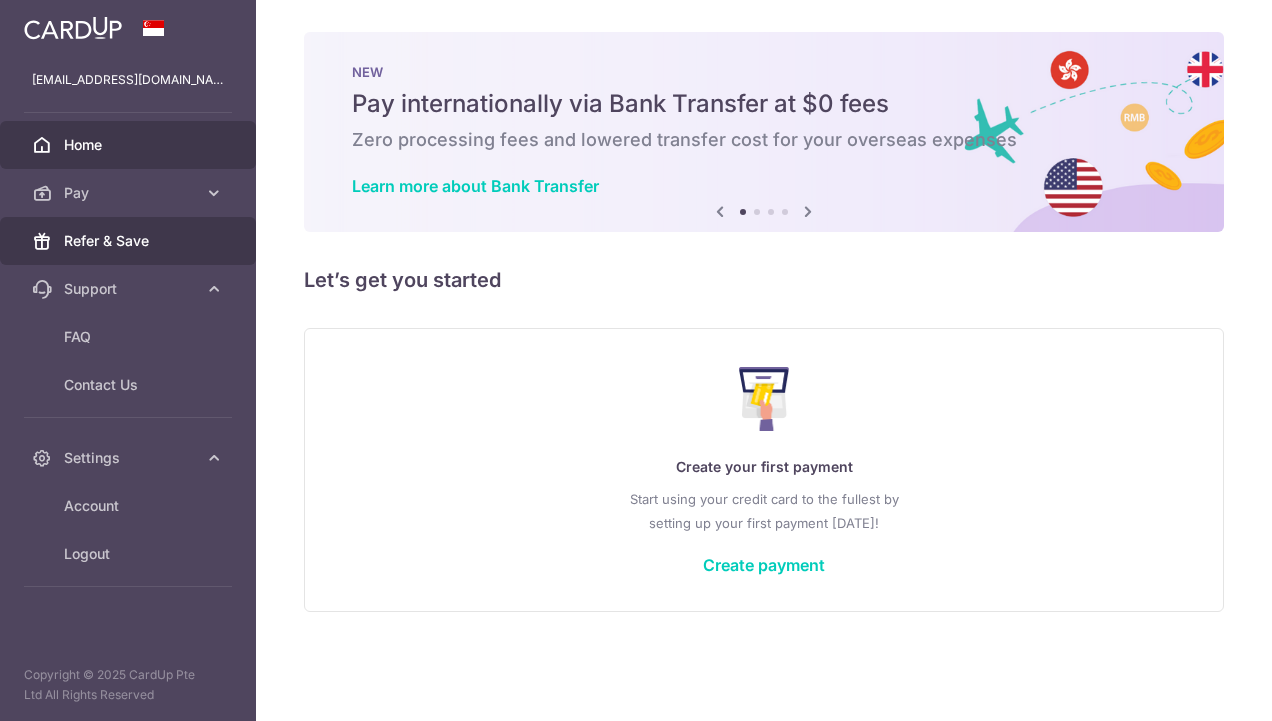 click on "Refer & Save" at bounding box center [130, 241] 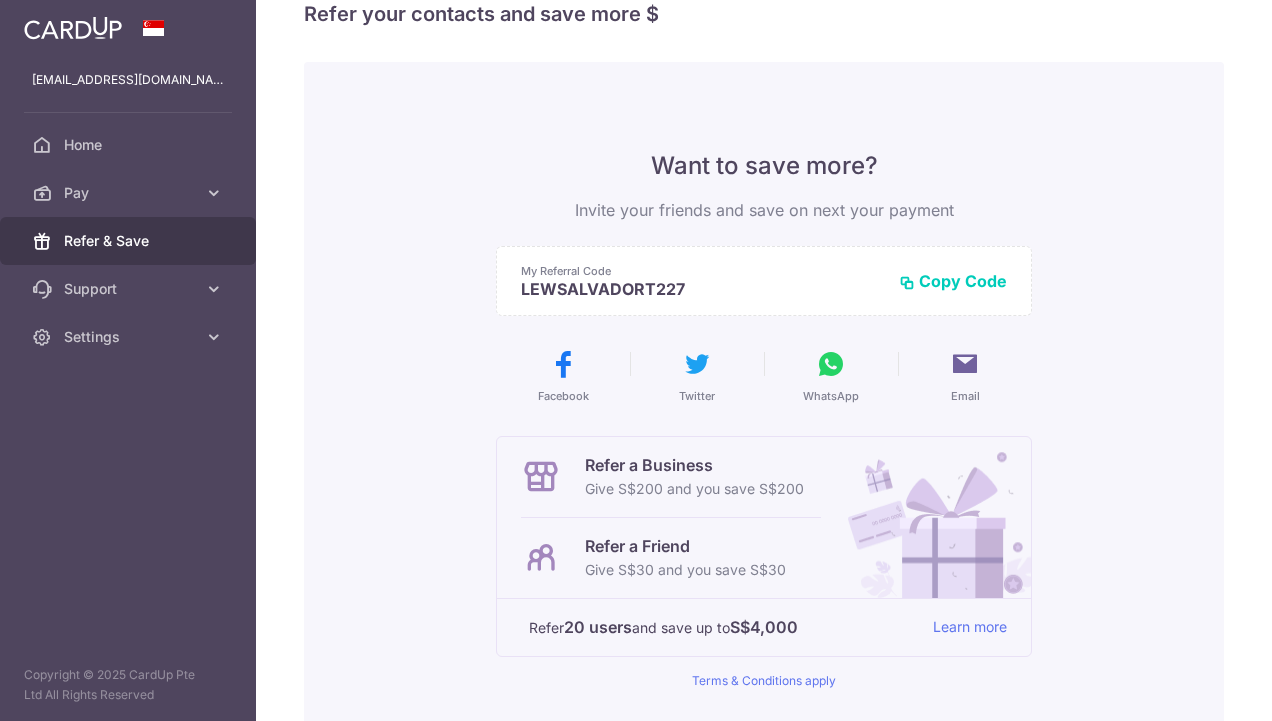 scroll, scrollTop: 41, scrollLeft: 0, axis: vertical 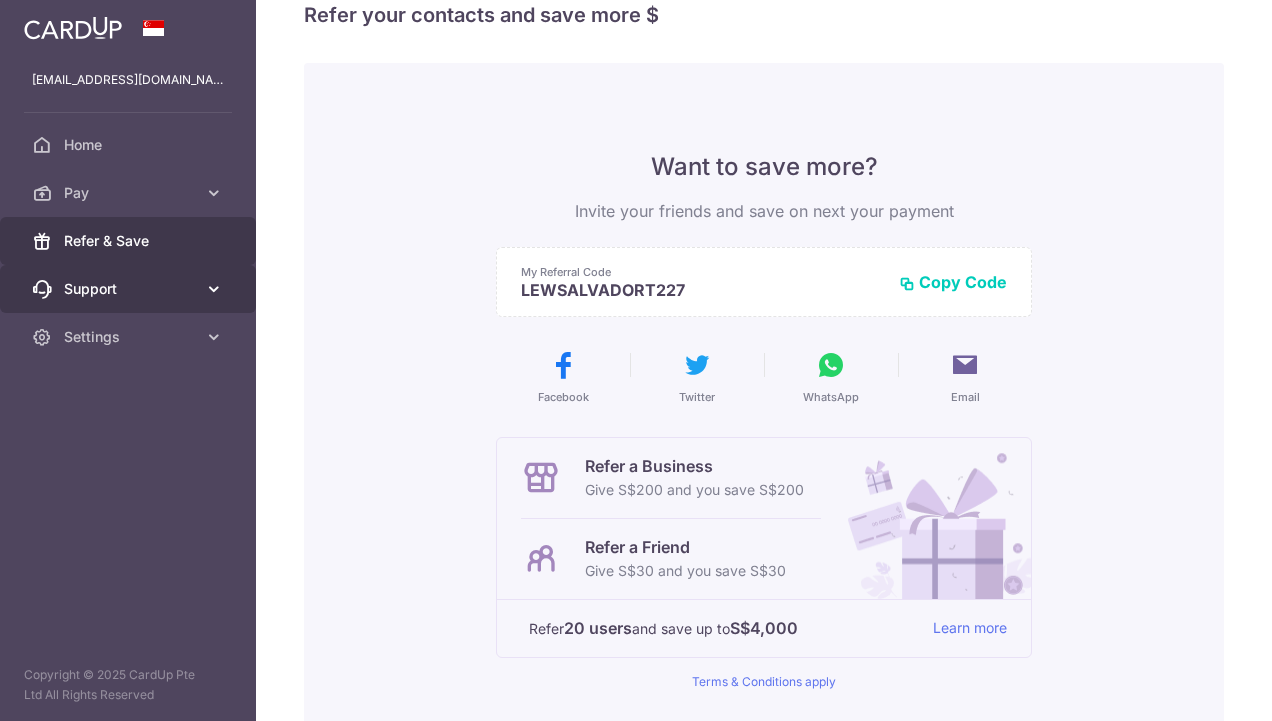 click at bounding box center [214, 289] 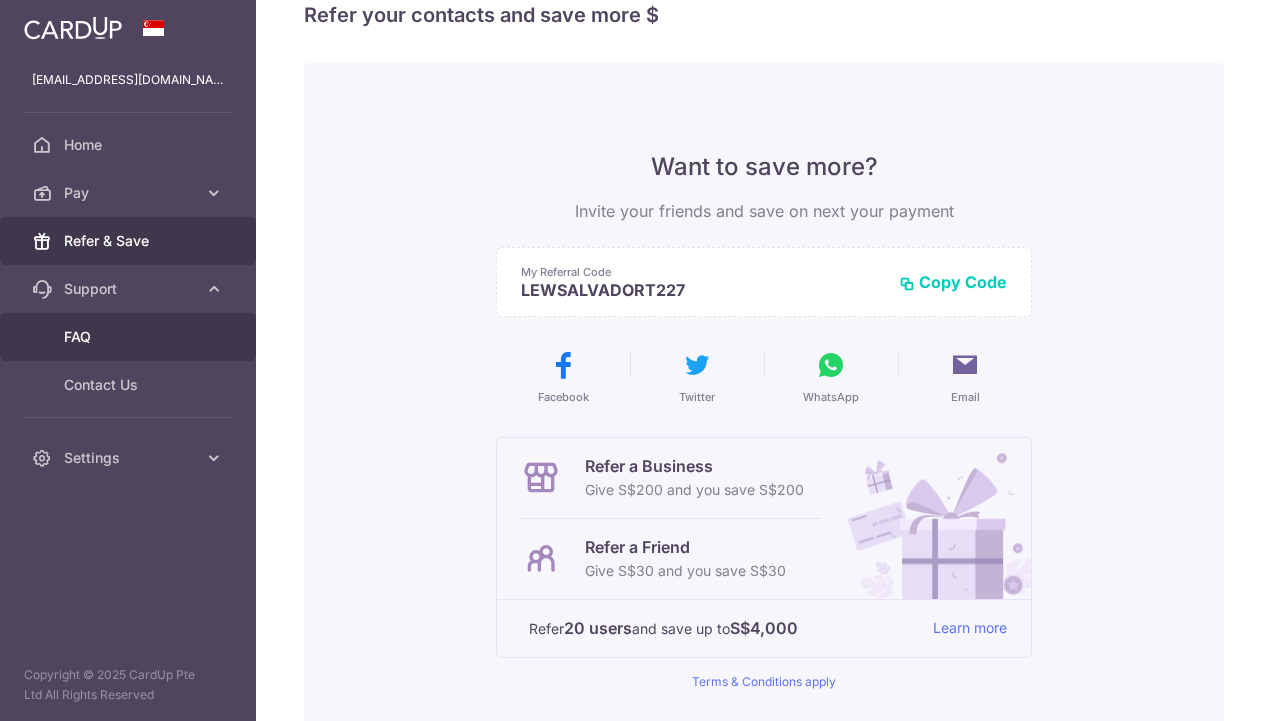 click on "FAQ" at bounding box center [130, 337] 